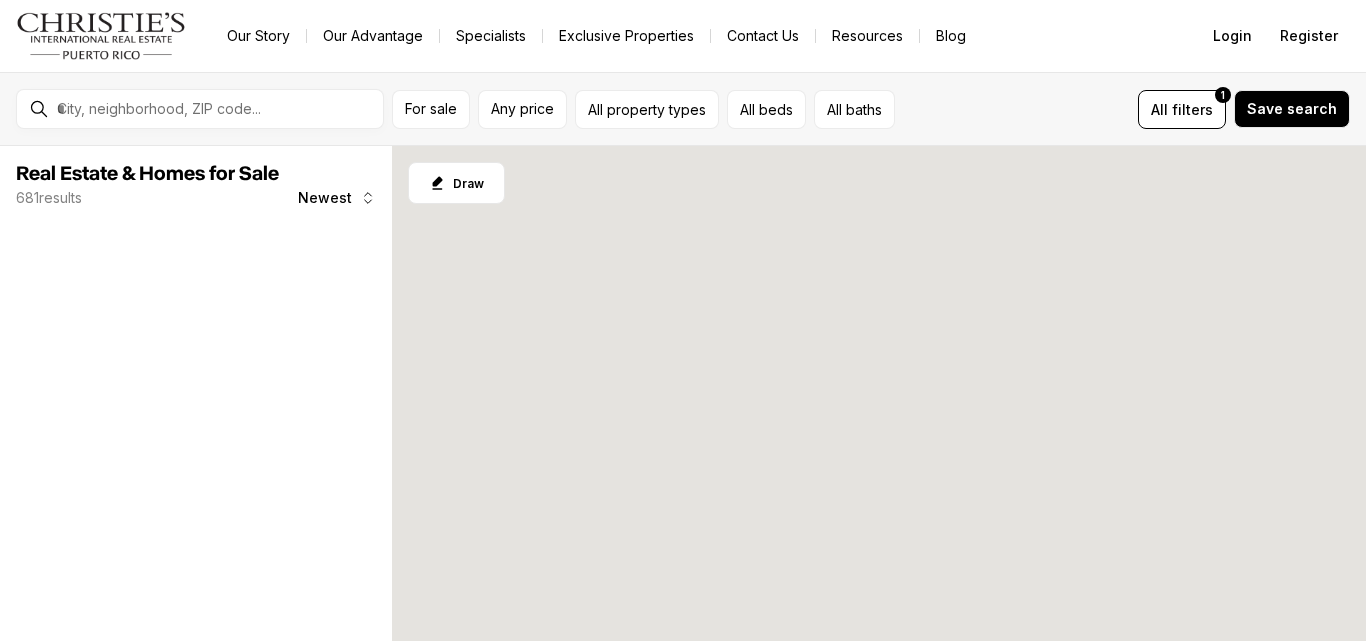 scroll, scrollTop: 0, scrollLeft: 0, axis: both 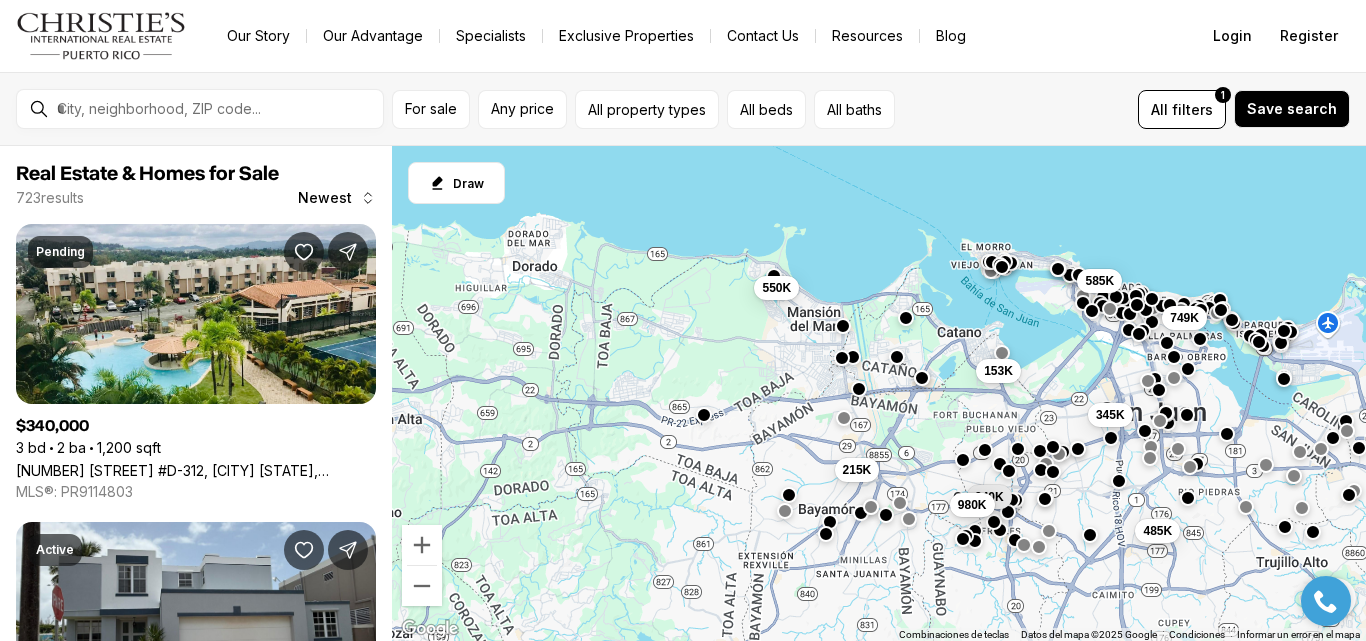drag, startPoint x: 670, startPoint y: 584, endPoint x: 955, endPoint y: 487, distance: 301.0548 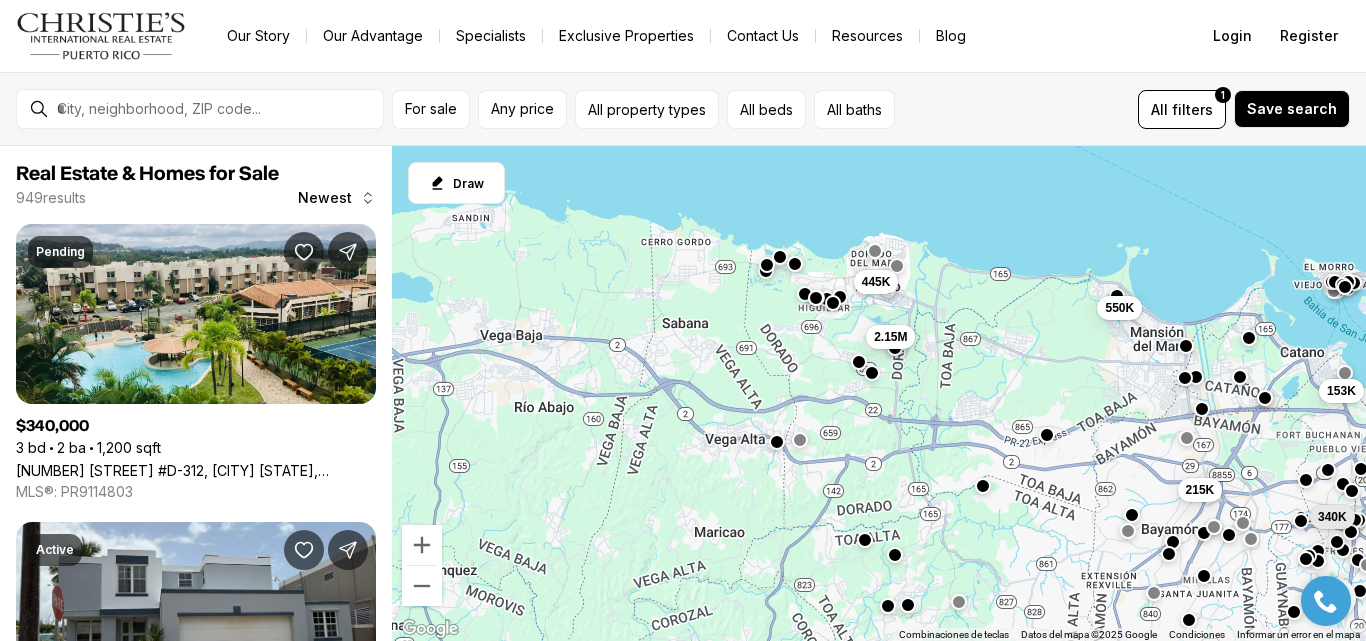 drag, startPoint x: 610, startPoint y: 498, endPoint x: 978, endPoint y: 524, distance: 368.91733 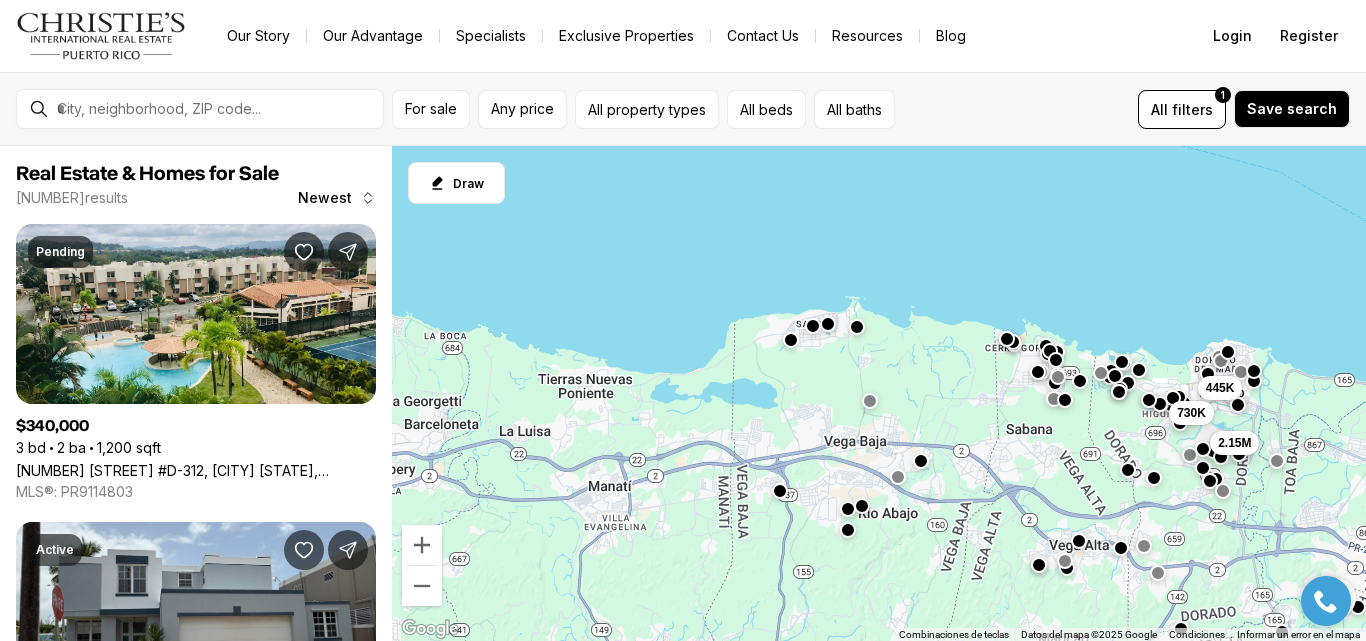 drag, startPoint x: 600, startPoint y: 494, endPoint x: 947, endPoint y: 600, distance: 362.82916 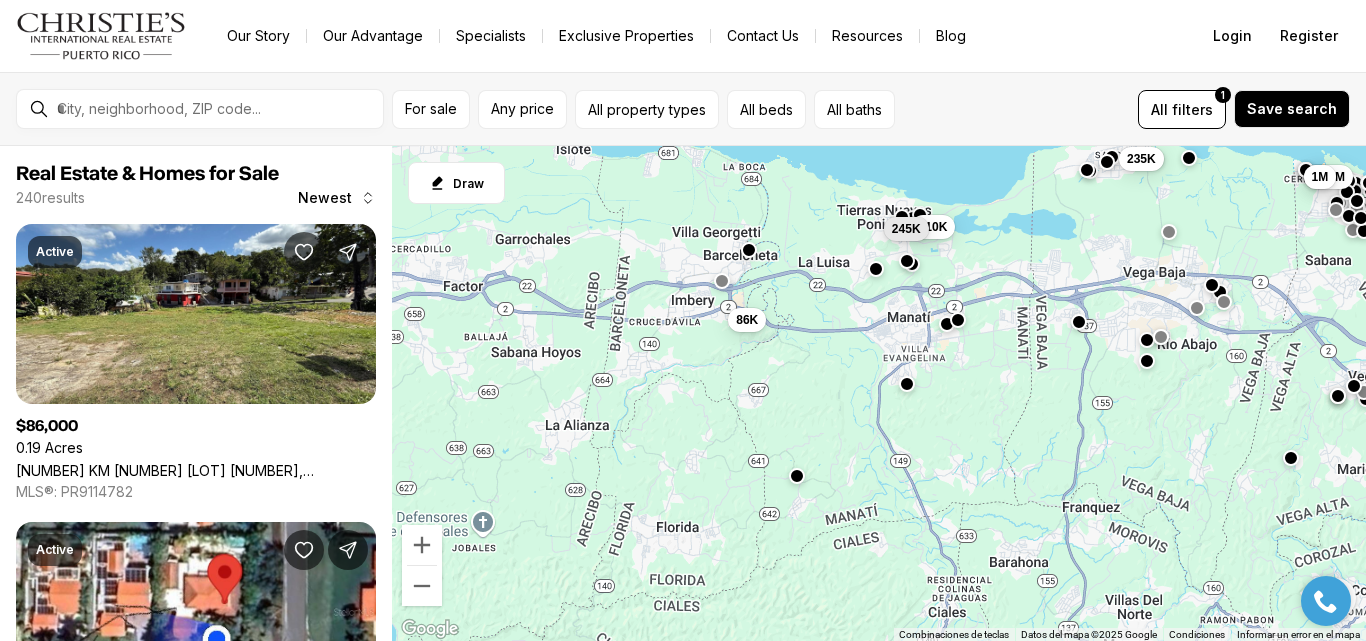 drag, startPoint x: 563, startPoint y: 514, endPoint x: 864, endPoint y: 345, distance: 345.1985 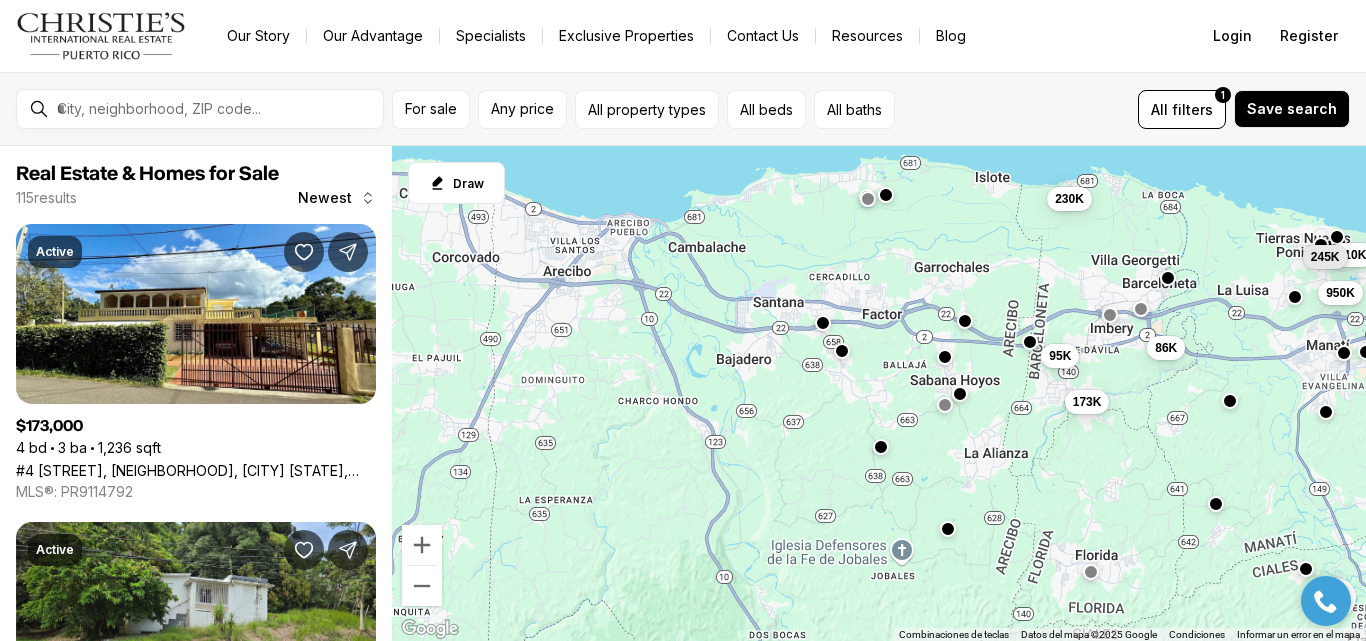 drag, startPoint x: 615, startPoint y: 485, endPoint x: 1038, endPoint y: 513, distance: 423.9257 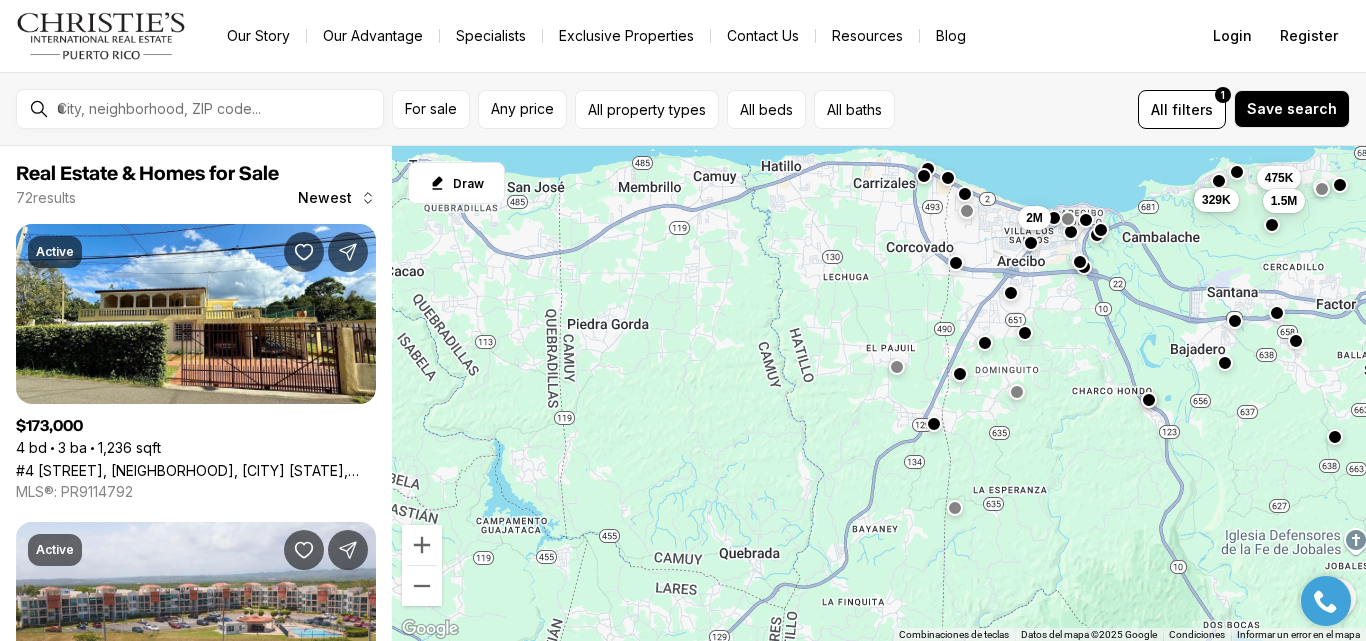 drag, startPoint x: 726, startPoint y: 455, endPoint x: 1204, endPoint y: 453, distance: 478.00418 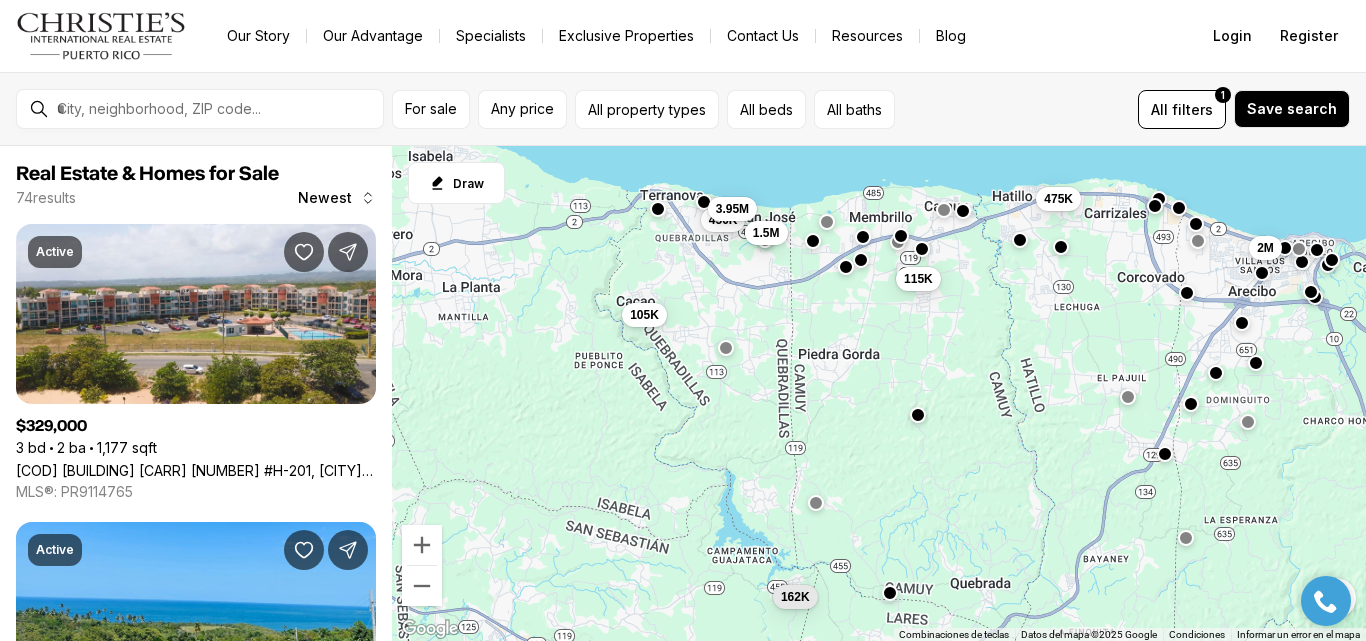 drag, startPoint x: 669, startPoint y: 461, endPoint x: 912, endPoint y: 488, distance: 244.49539 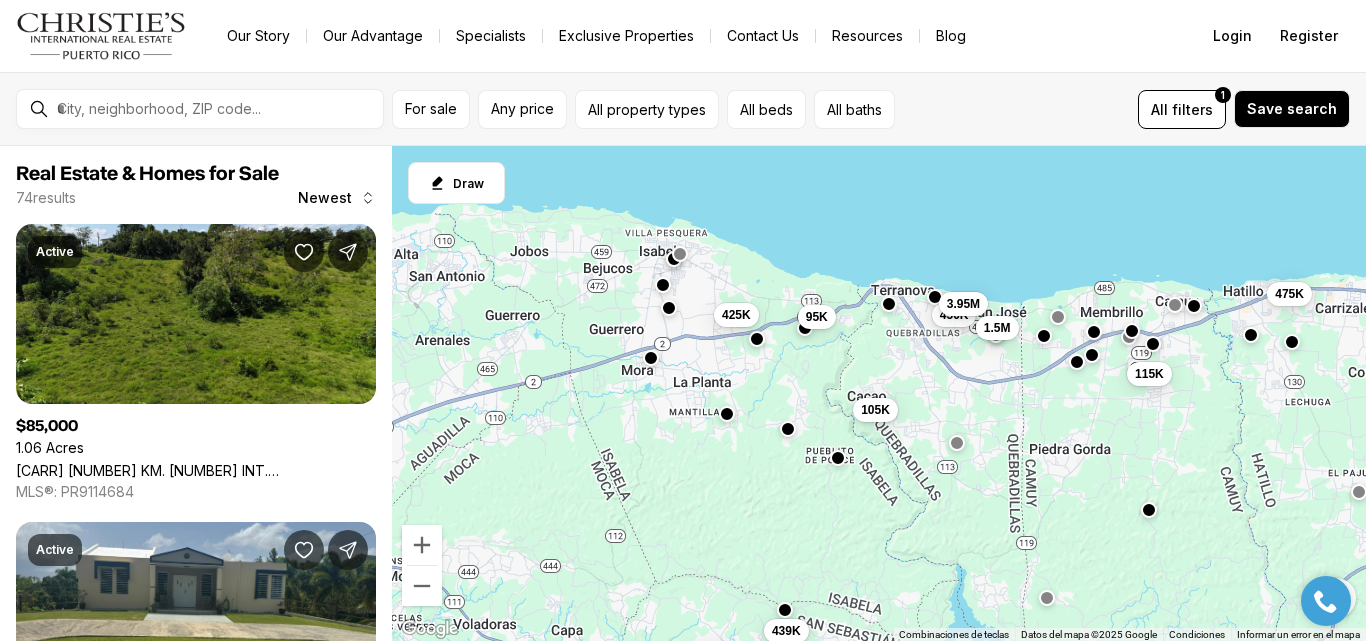drag, startPoint x: 514, startPoint y: 301, endPoint x: 813, endPoint y: 410, distance: 318.24832 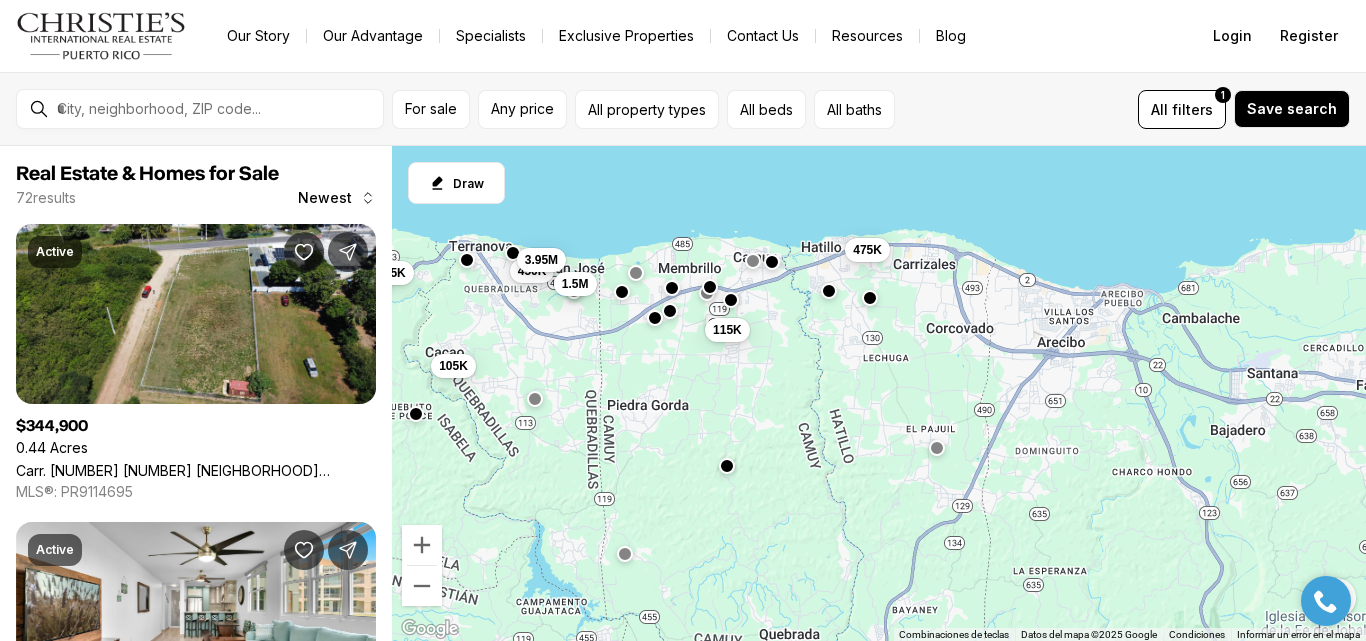 drag, startPoint x: 409, startPoint y: 366, endPoint x: 0, endPoint y: 324, distance: 411.15082 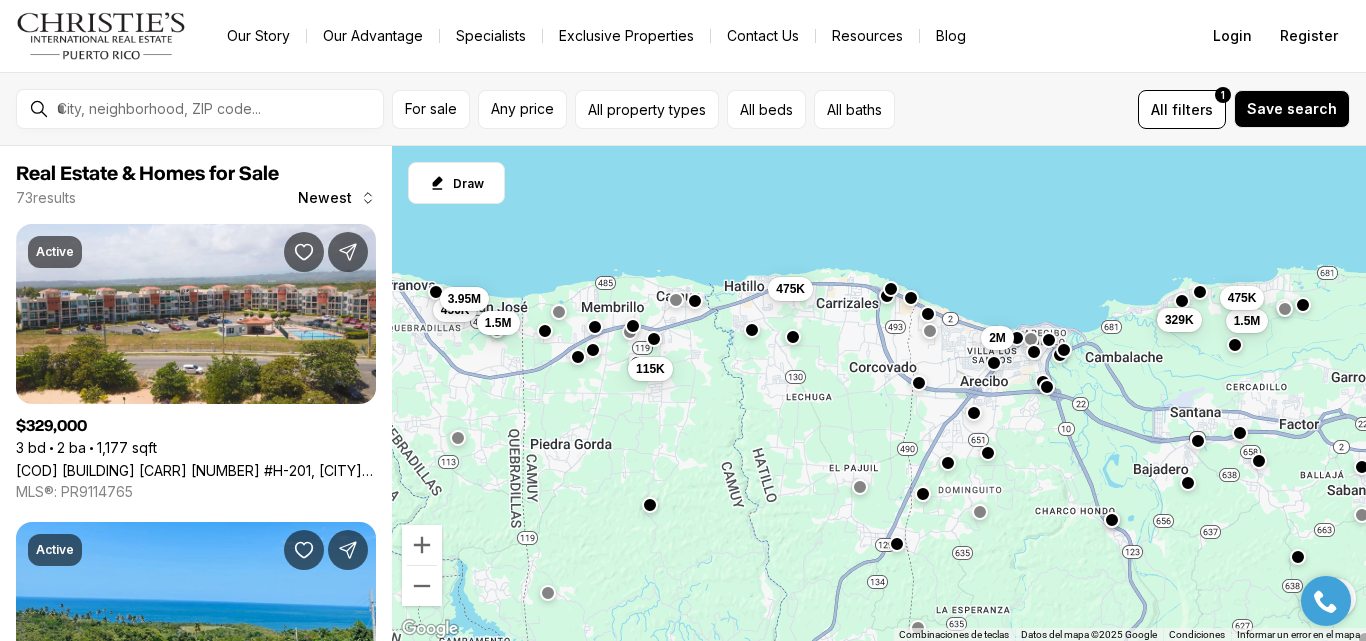 click on "450K 3.95M 1.5M 115K 475K 2M 329K 1.5M 475K" at bounding box center [879, 394] 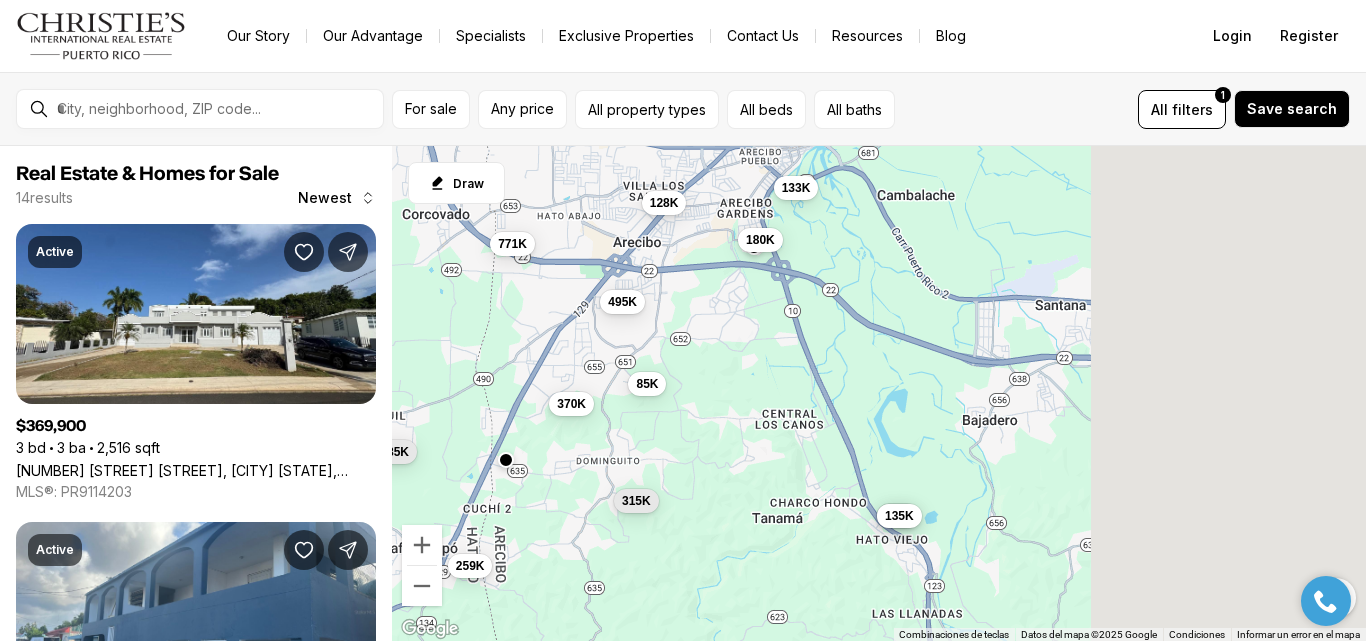 drag, startPoint x: 1199, startPoint y: 350, endPoint x: 679, endPoint y: 398, distance: 522.2107 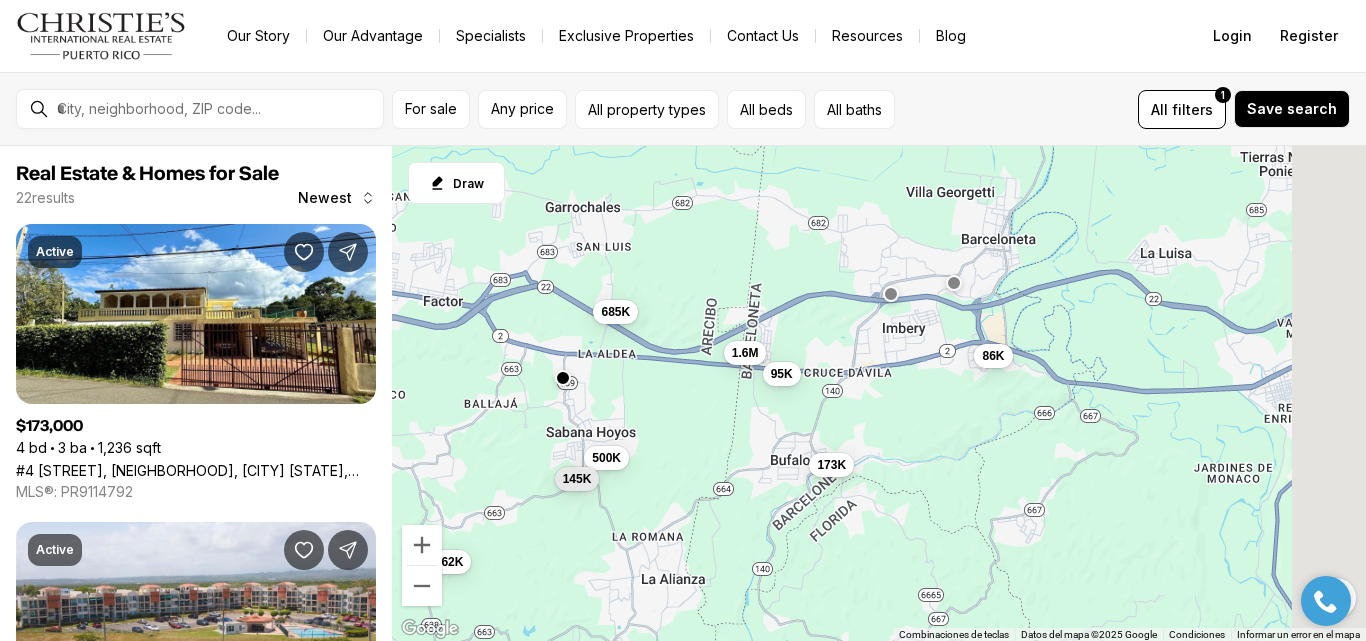drag, startPoint x: 1145, startPoint y: 373, endPoint x: 690, endPoint y: 293, distance: 461.97943 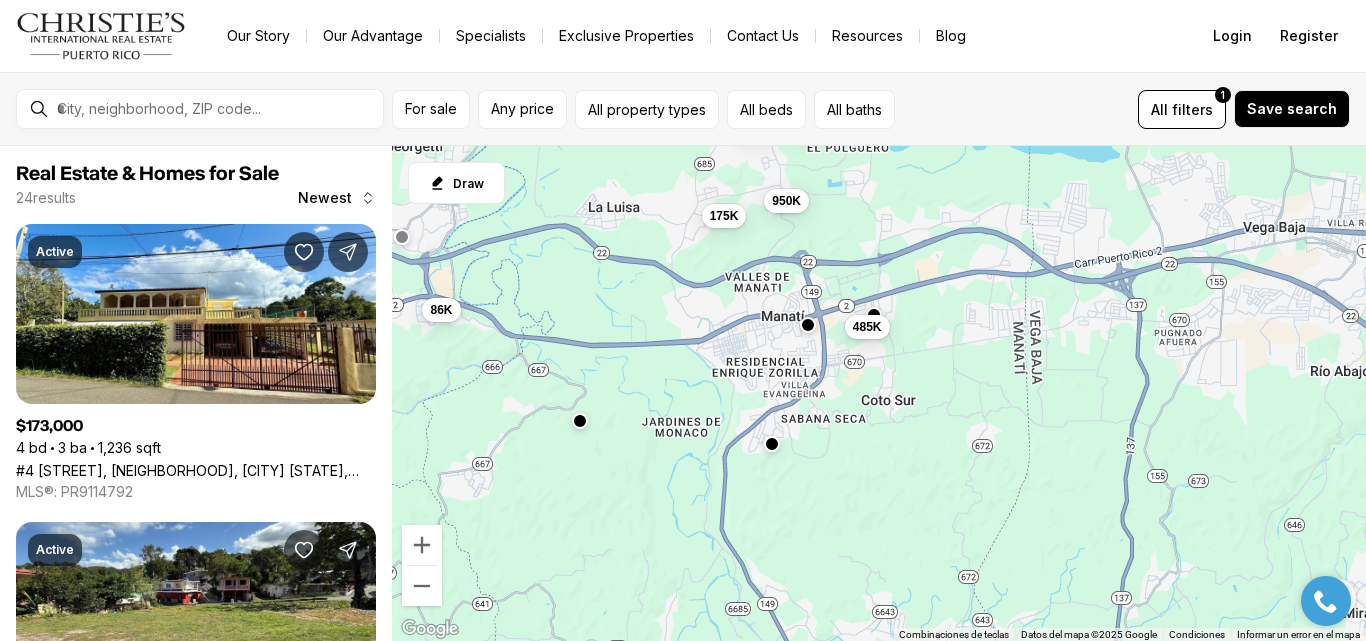drag, startPoint x: 1078, startPoint y: 315, endPoint x: 617, endPoint y: 263, distance: 463.9235 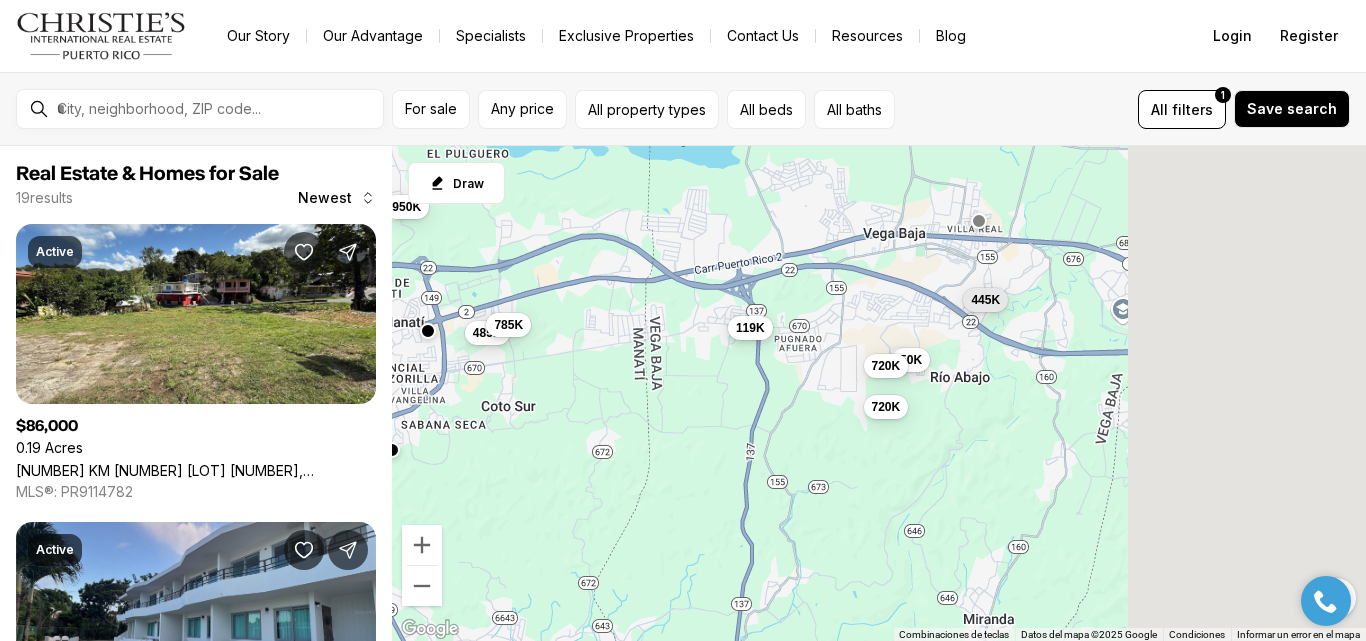 drag, startPoint x: 1175, startPoint y: 318, endPoint x: 616, endPoint y: 356, distance: 560.2901 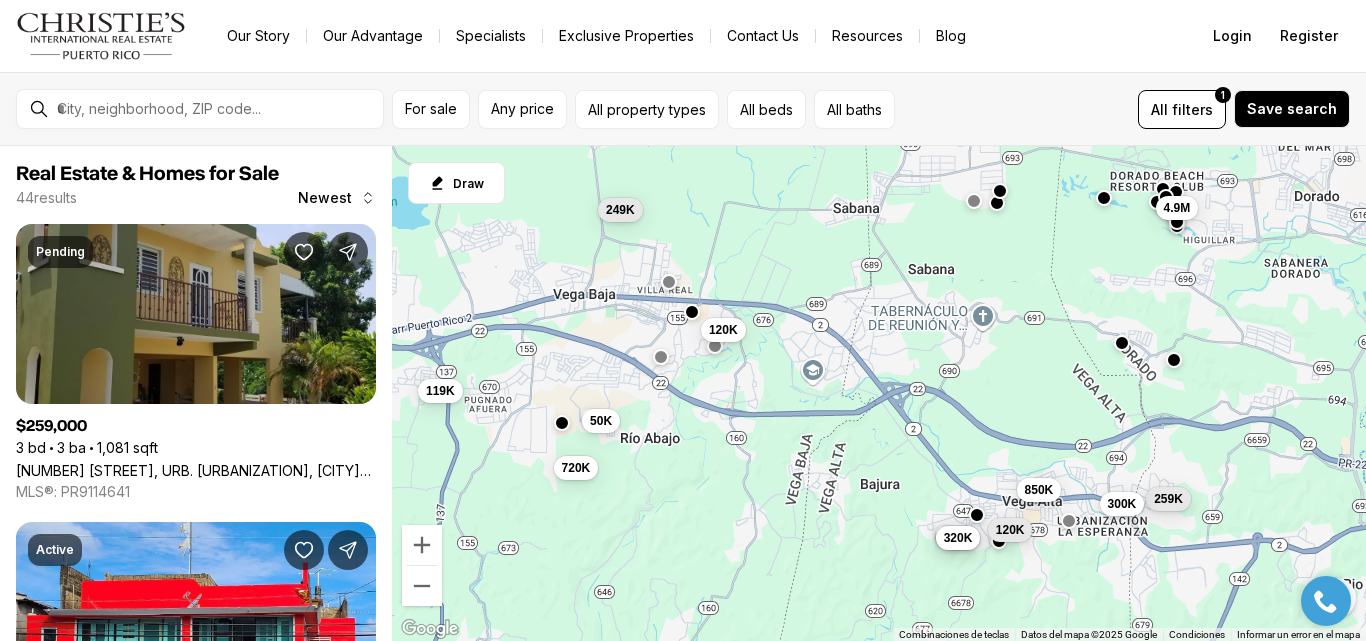 drag, startPoint x: 989, startPoint y: 352, endPoint x: 746, endPoint y: 388, distance: 245.65219 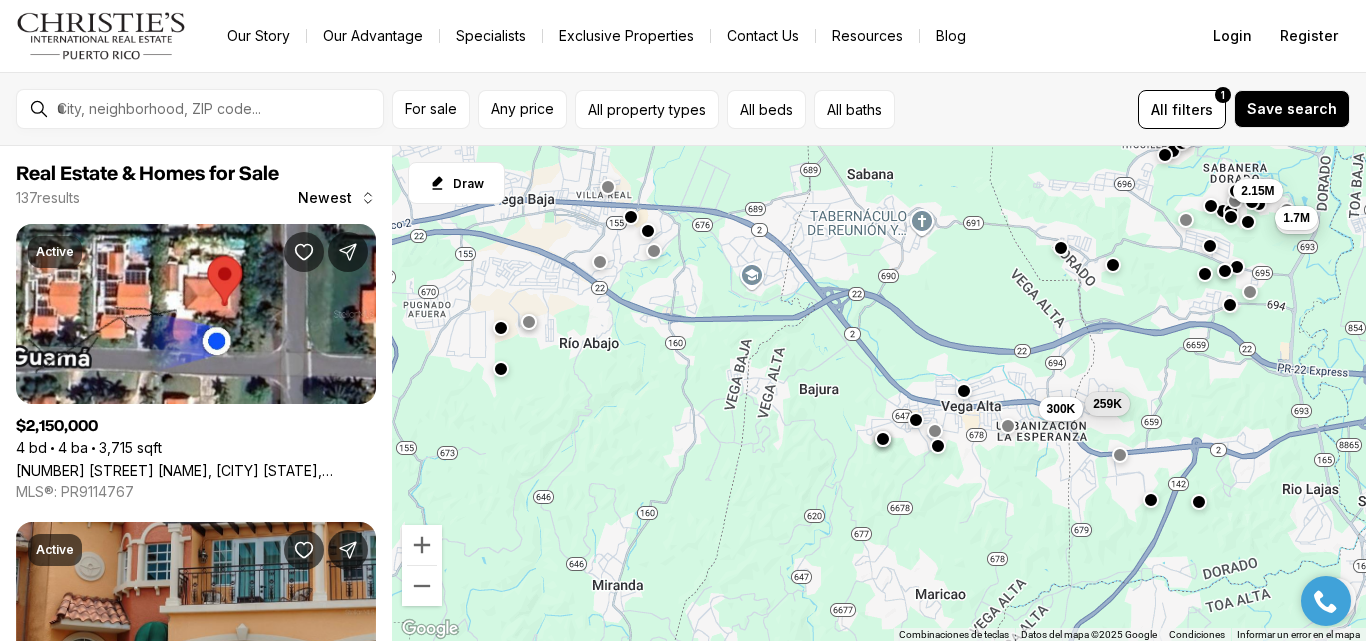 drag, startPoint x: 1077, startPoint y: 419, endPoint x: 598, endPoint y: 453, distance: 480.20517 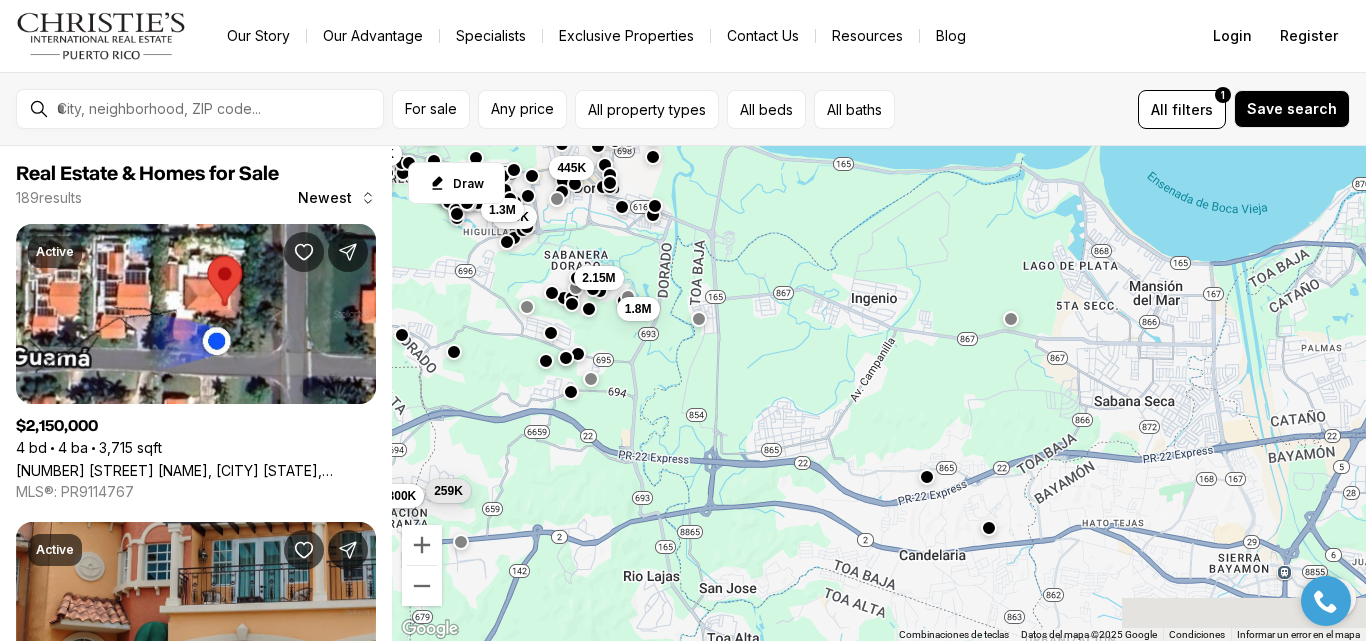 drag, startPoint x: 1156, startPoint y: 468, endPoint x: 800, endPoint y: 366, distance: 370.3242 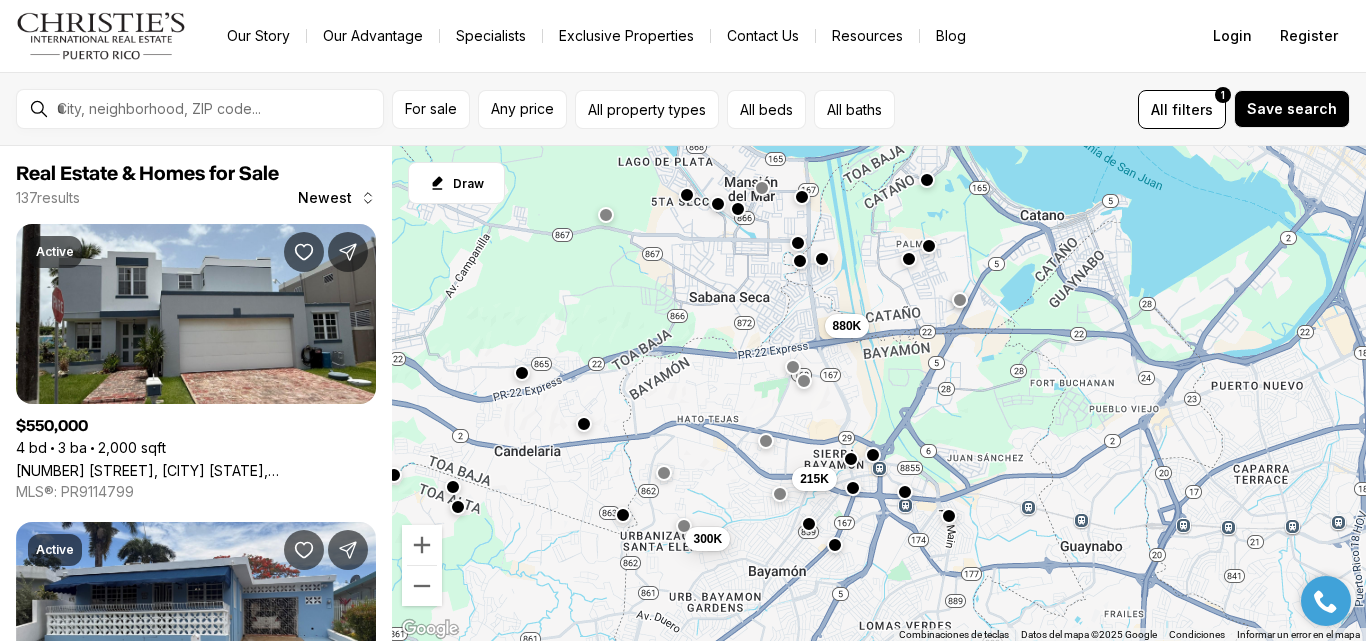 drag, startPoint x: 962, startPoint y: 542, endPoint x: 555, endPoint y: 439, distance: 419.83093 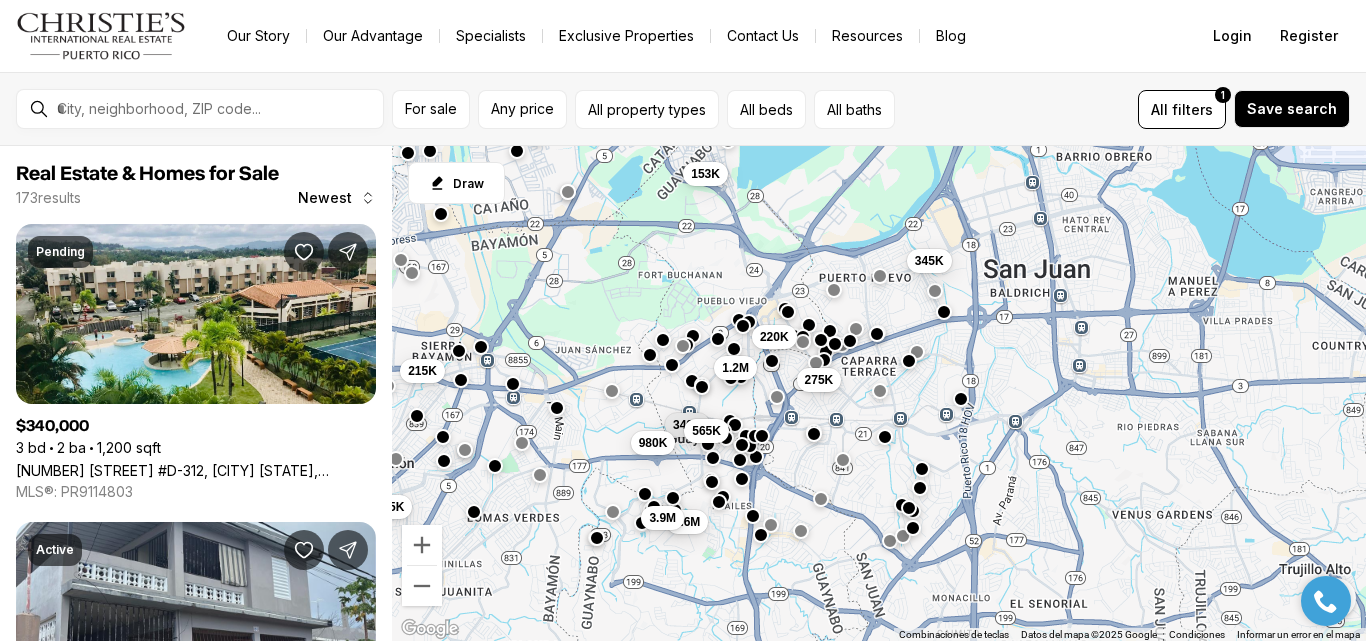 drag, startPoint x: 953, startPoint y: 541, endPoint x: 558, endPoint y: 433, distance: 409.49847 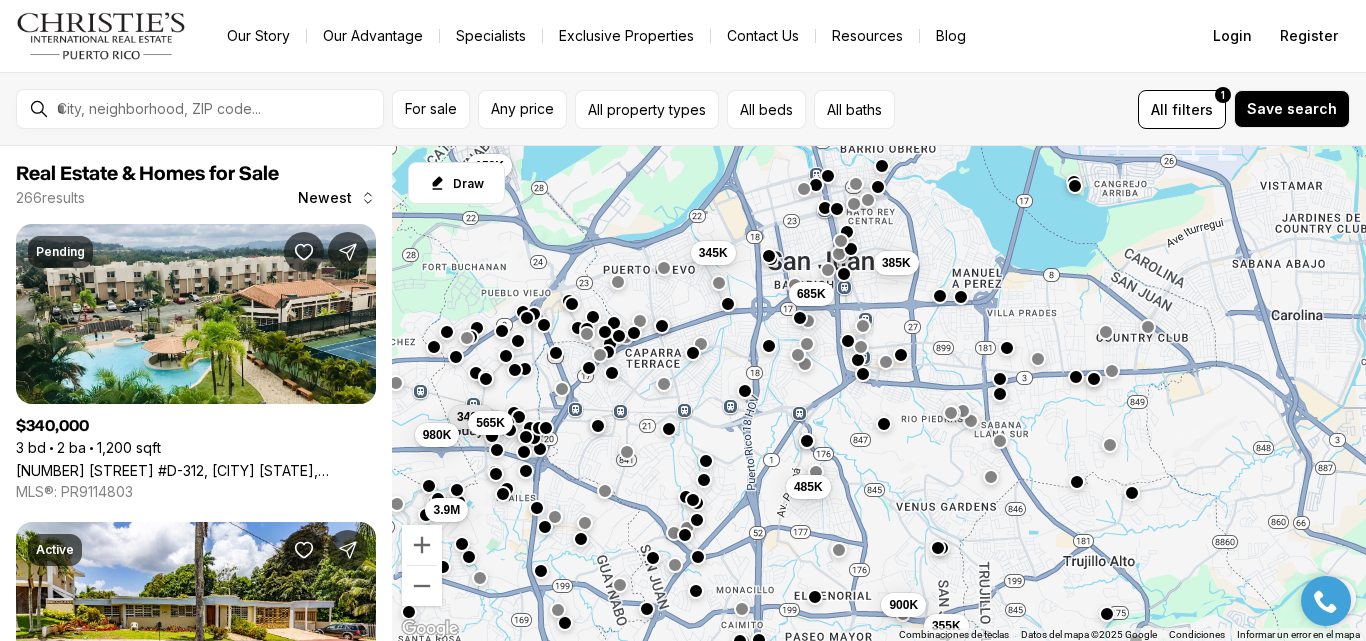 drag, startPoint x: 1180, startPoint y: 385, endPoint x: 959, endPoint y: 377, distance: 221.14474 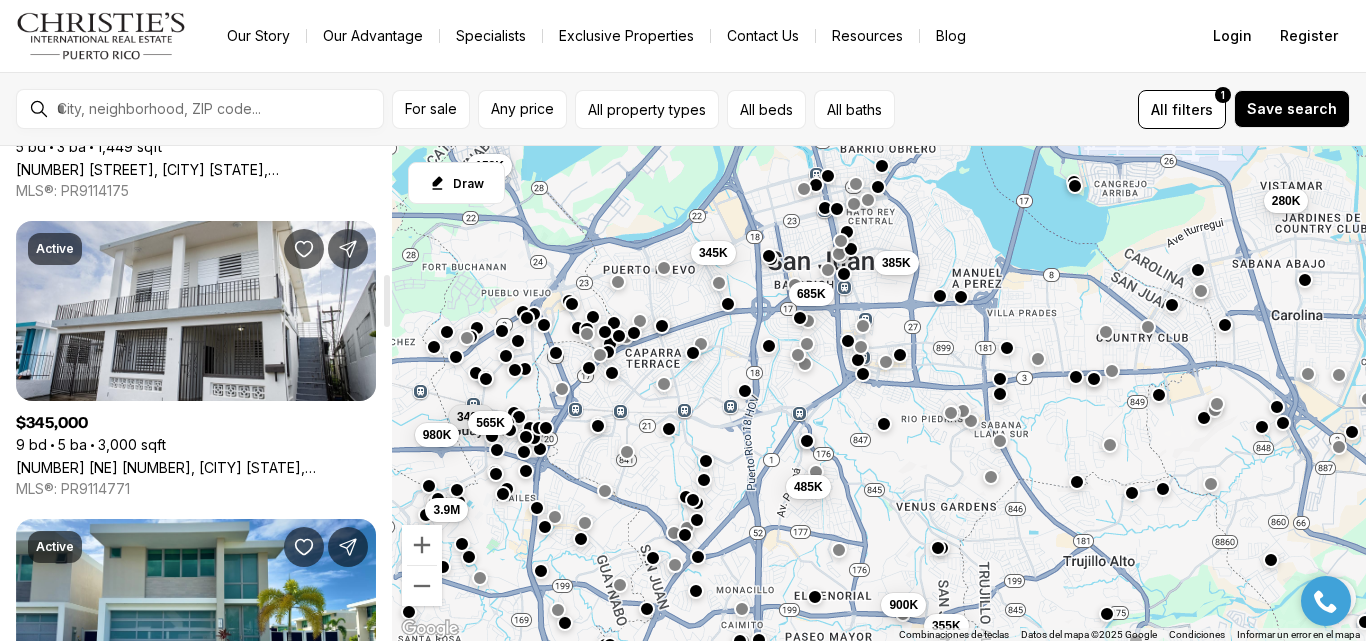 scroll, scrollTop: 1214, scrollLeft: 0, axis: vertical 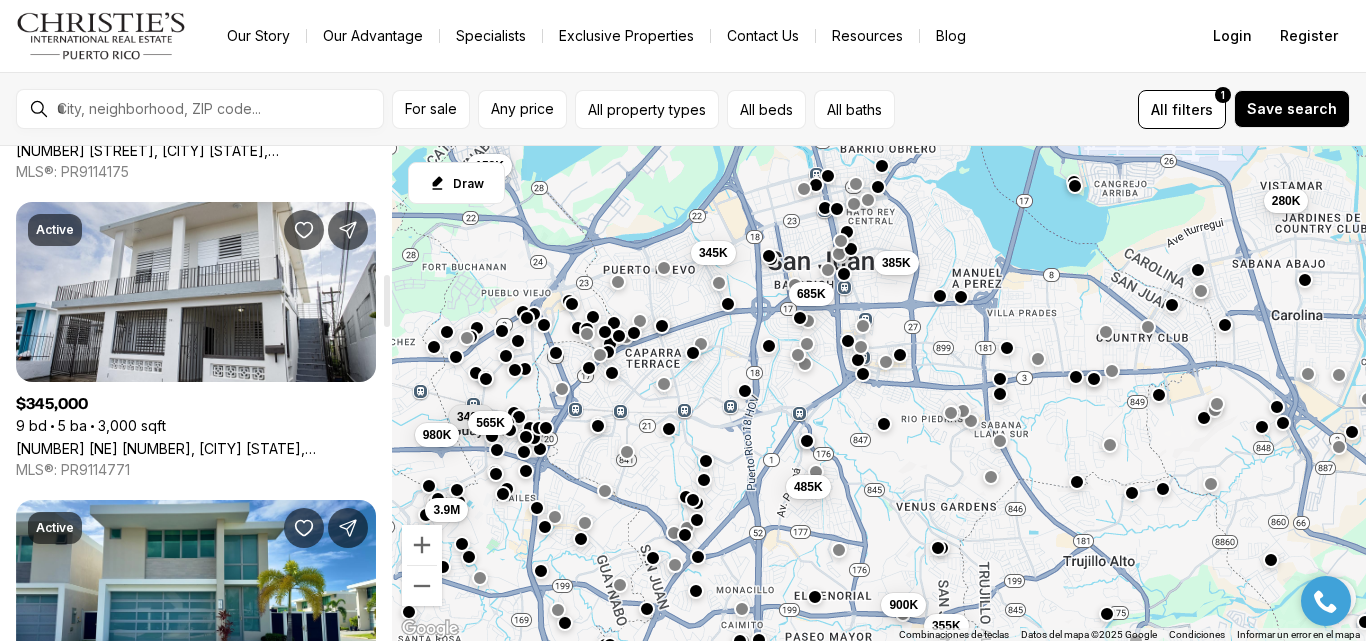 drag, startPoint x: 386, startPoint y: 184, endPoint x: 381, endPoint y: 311, distance: 127.09839 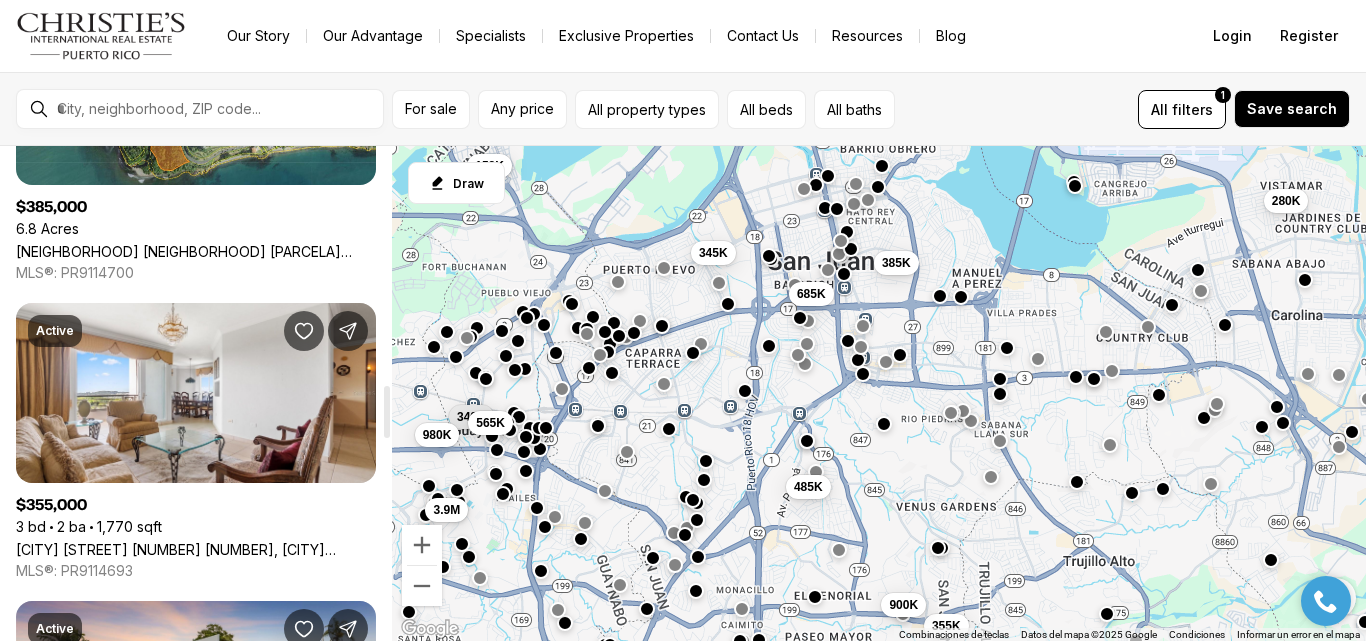 scroll, scrollTop: 2380, scrollLeft: 0, axis: vertical 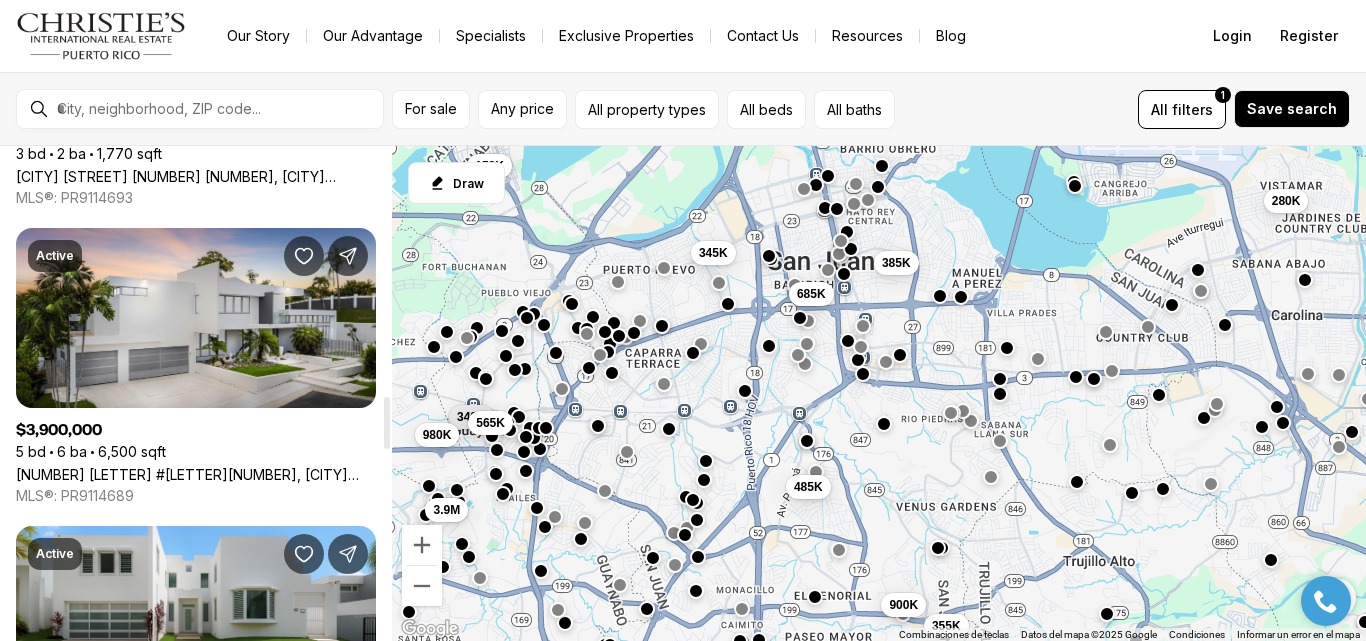 drag, startPoint x: 385, startPoint y: 298, endPoint x: 383, endPoint y: 421, distance: 123.01626 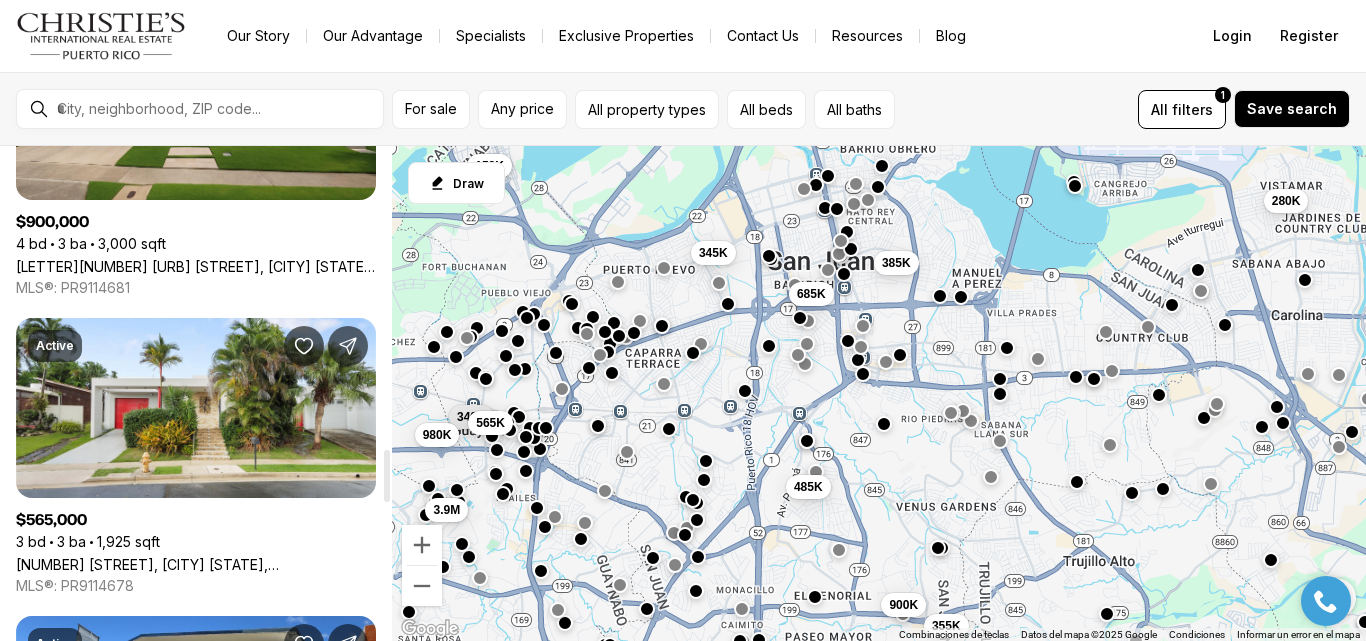 scroll, scrollTop: 2905, scrollLeft: 0, axis: vertical 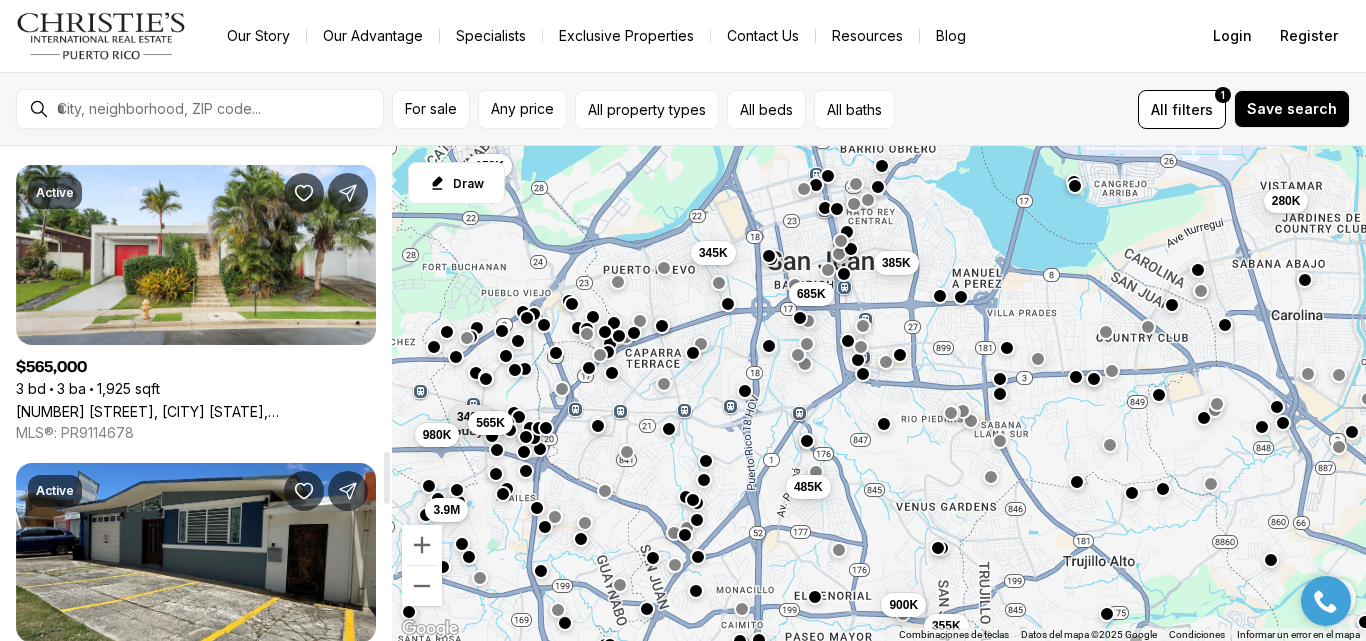 drag, startPoint x: 383, startPoint y: 421, endPoint x: 383, endPoint y: 490, distance: 69 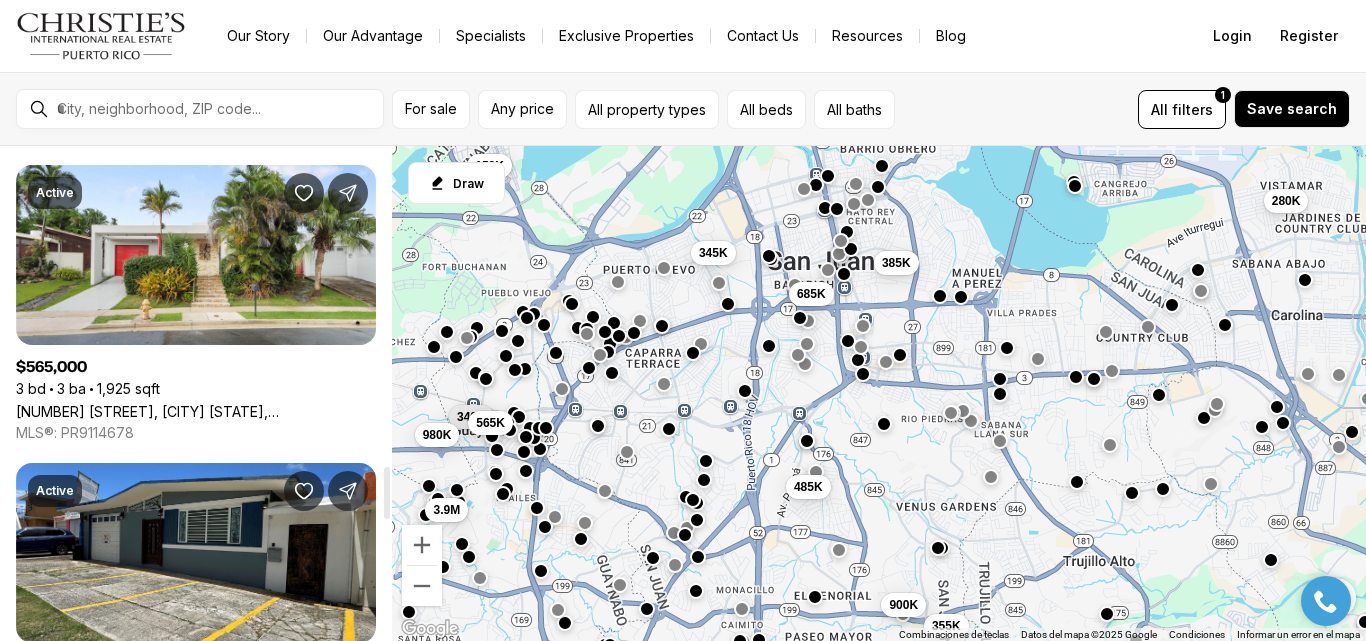 scroll, scrollTop: 3048, scrollLeft: 0, axis: vertical 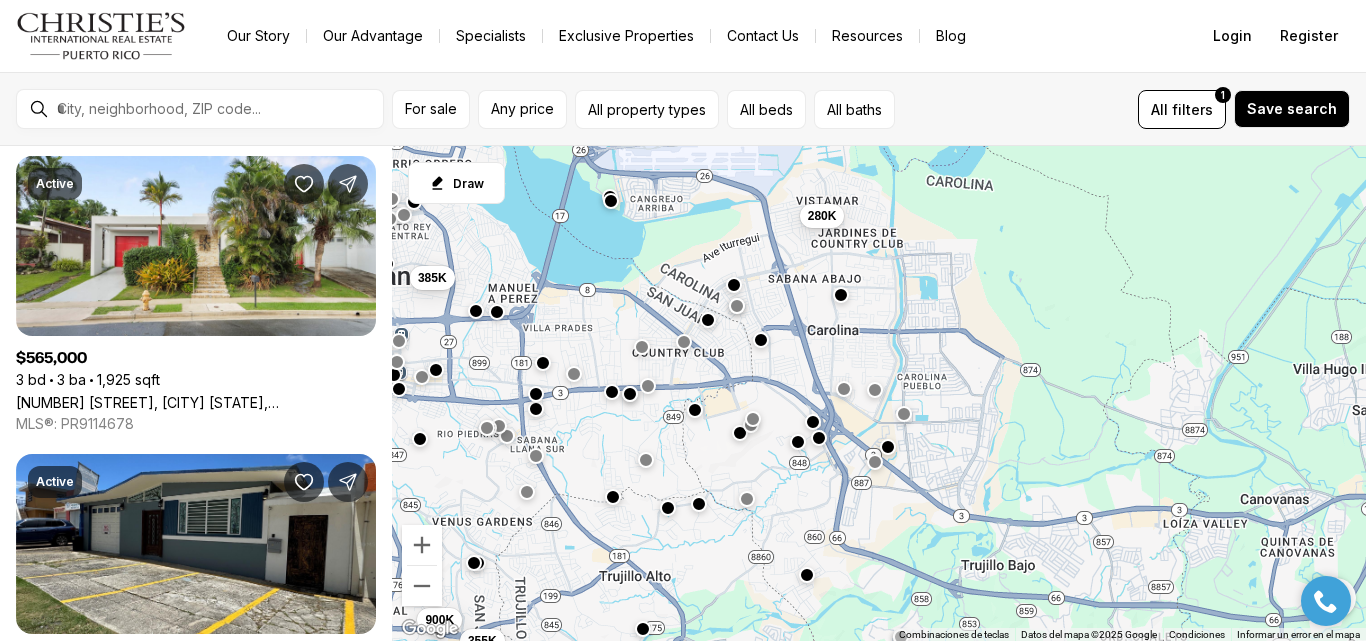 drag, startPoint x: 1271, startPoint y: 378, endPoint x: 805, endPoint y: 394, distance: 466.2746 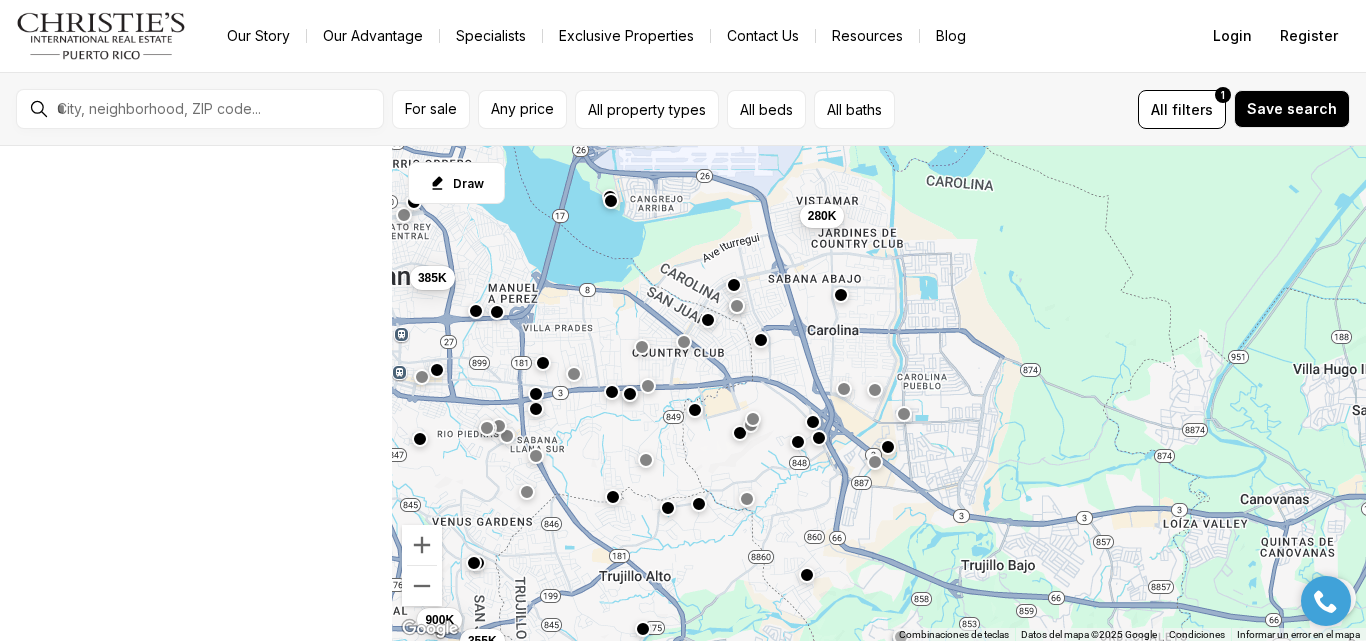 scroll, scrollTop: 0, scrollLeft: 0, axis: both 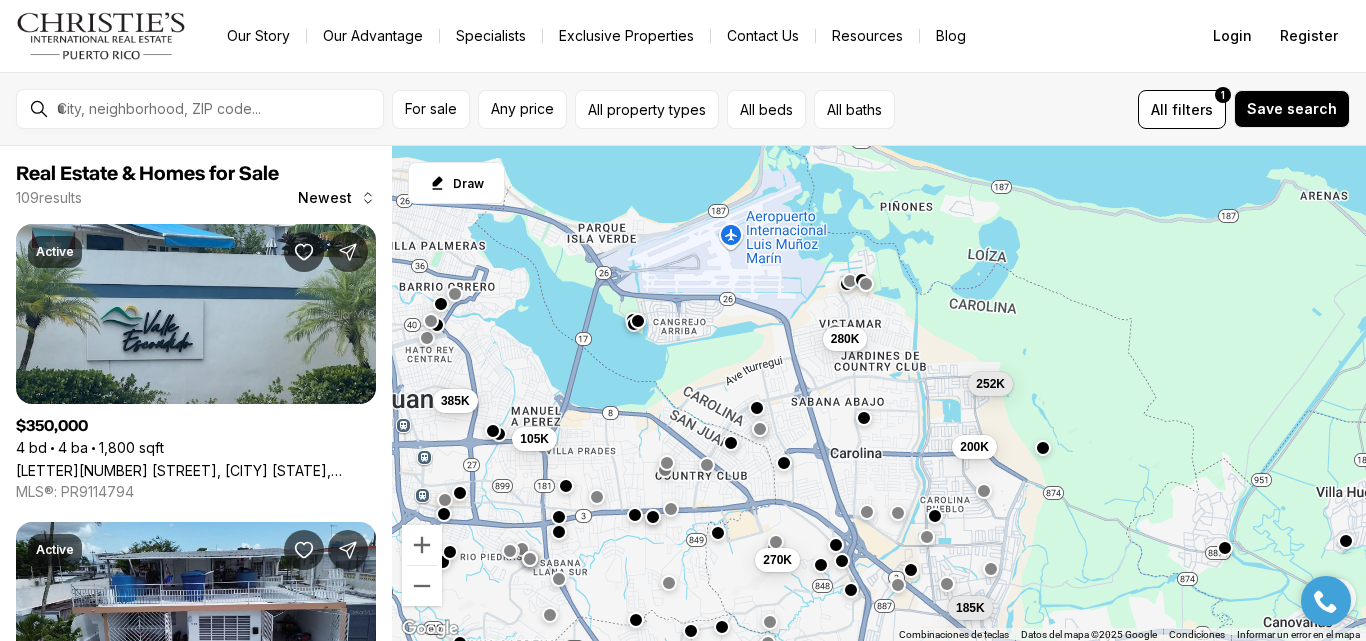 drag, startPoint x: 1117, startPoint y: 375, endPoint x: 1140, endPoint y: 500, distance: 127.09839 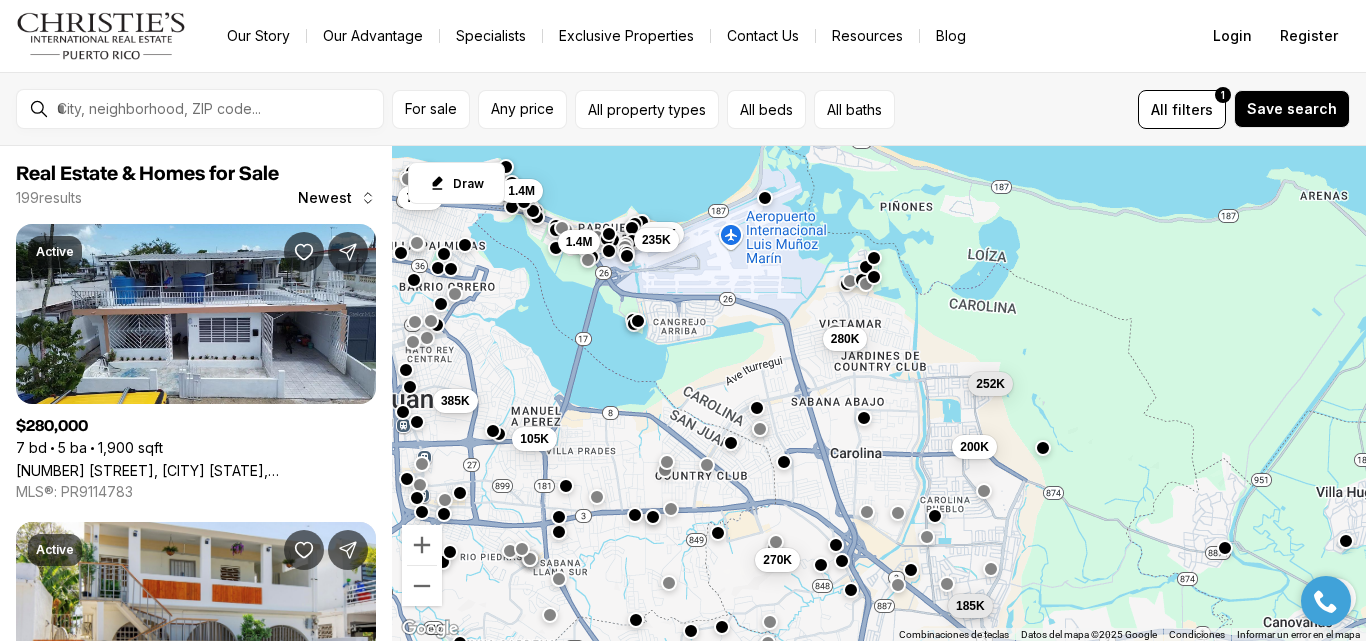 click on "185K" at bounding box center (970, 606) 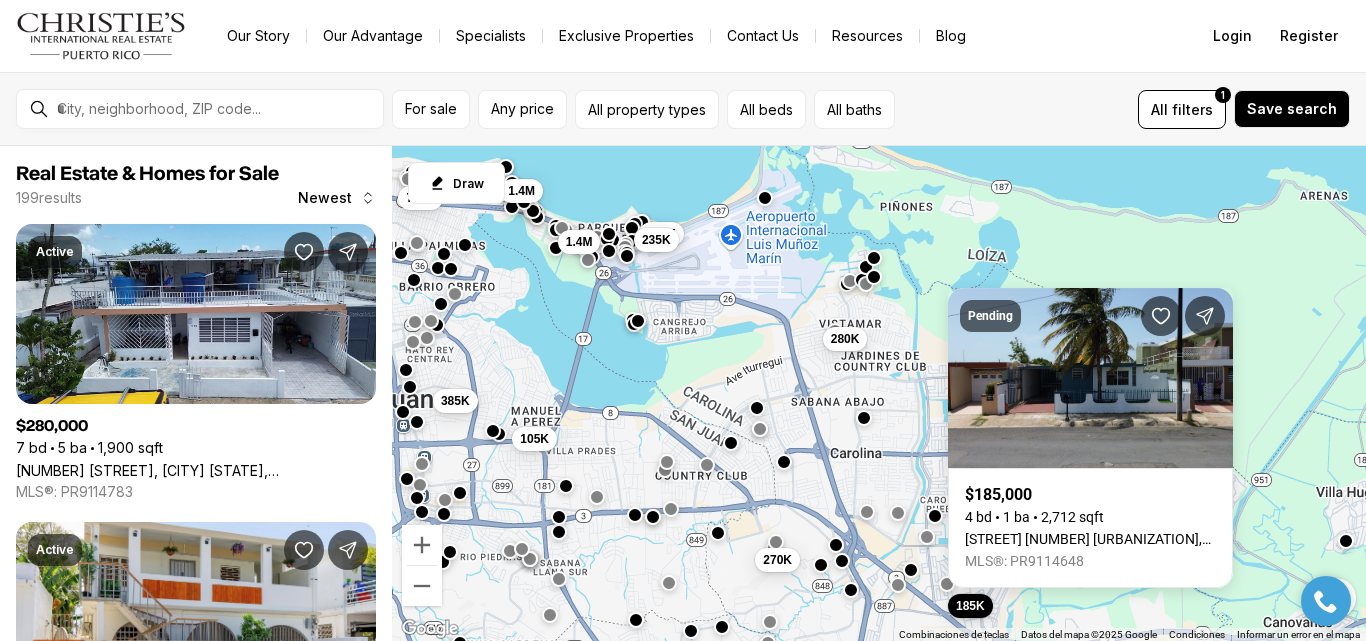 click on "105K 385K 270K 280K 200K 252K 185K 425K 235K 1.4M 1.4M 749K" at bounding box center (879, 394) 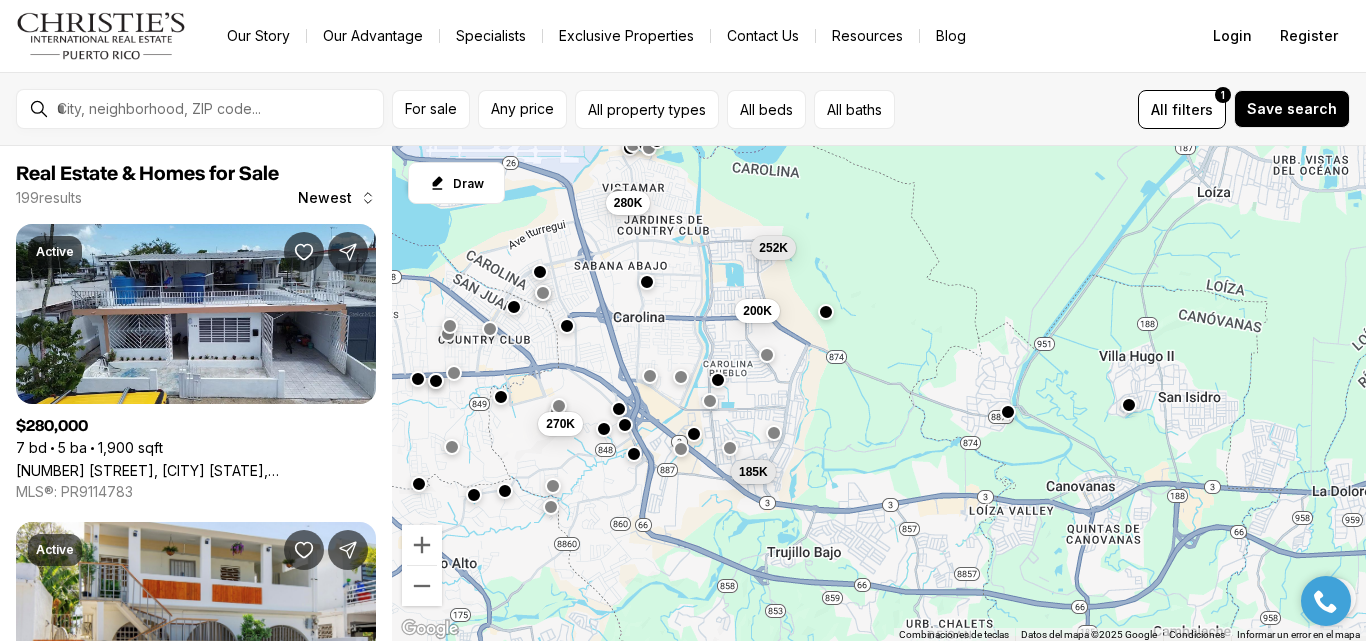 drag, startPoint x: 1120, startPoint y: 477, endPoint x: 899, endPoint y: 343, distance: 258.45114 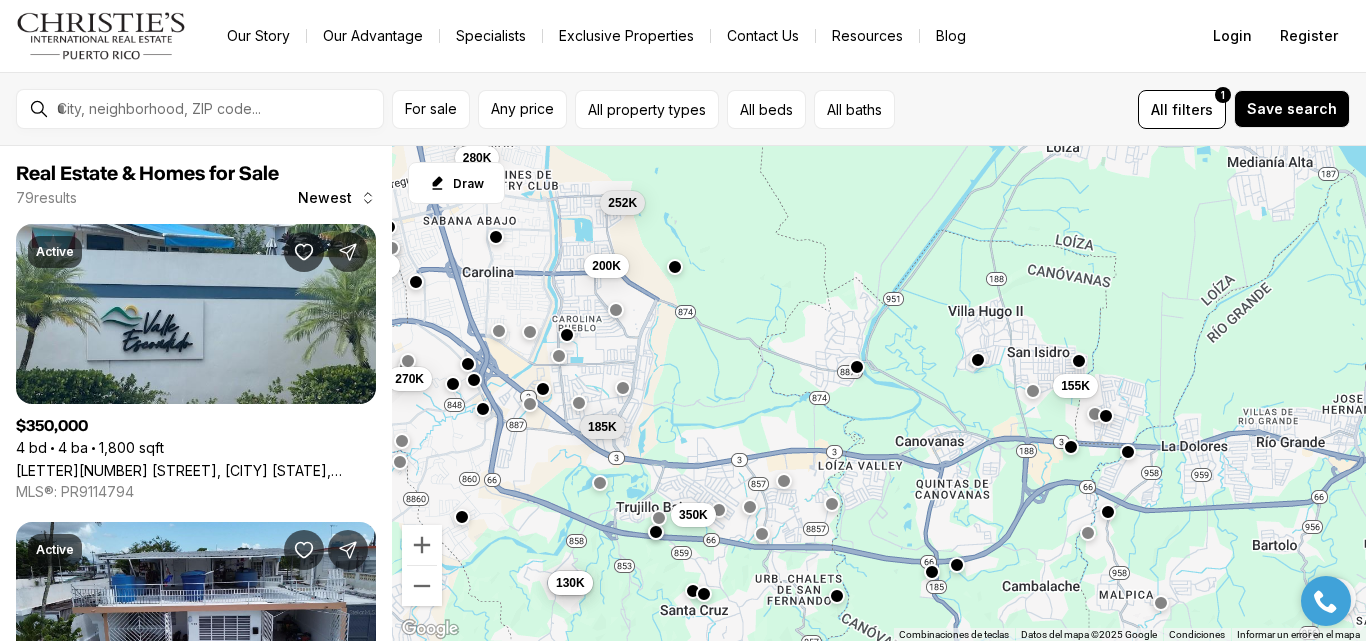 drag, startPoint x: 1086, startPoint y: 527, endPoint x: 929, endPoint y: 484, distance: 162.78206 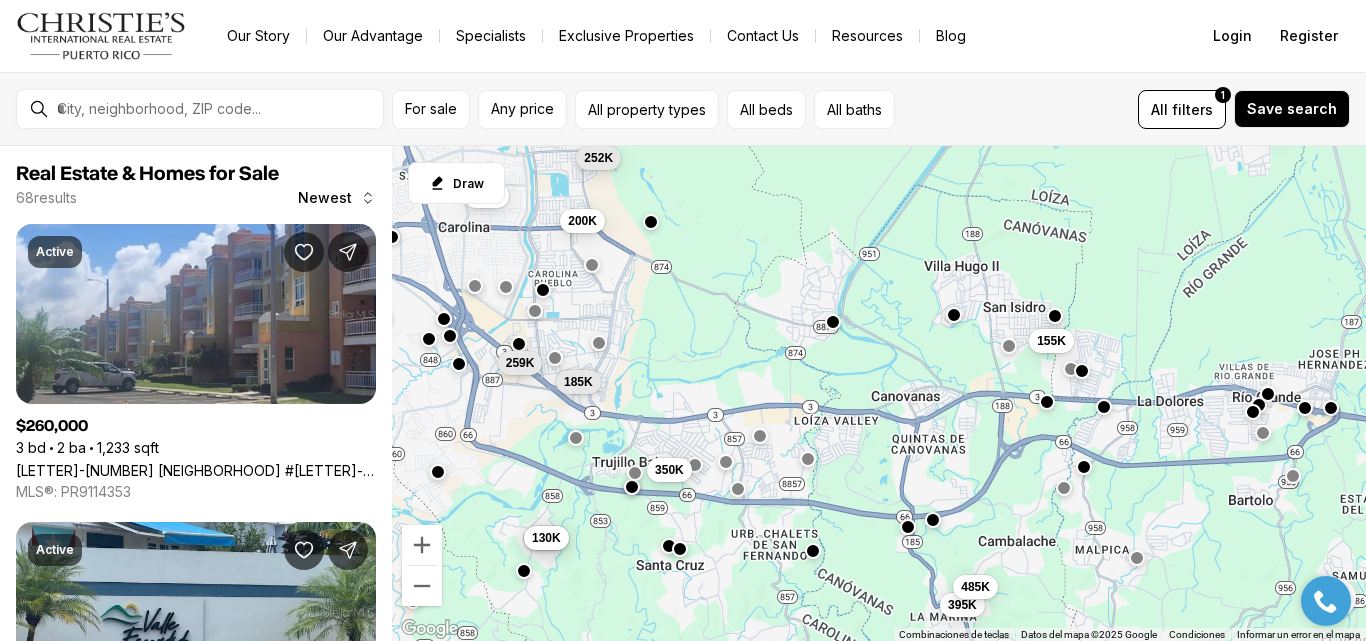 drag, startPoint x: 943, startPoint y: 515, endPoint x: 915, endPoint y: 468, distance: 54.708317 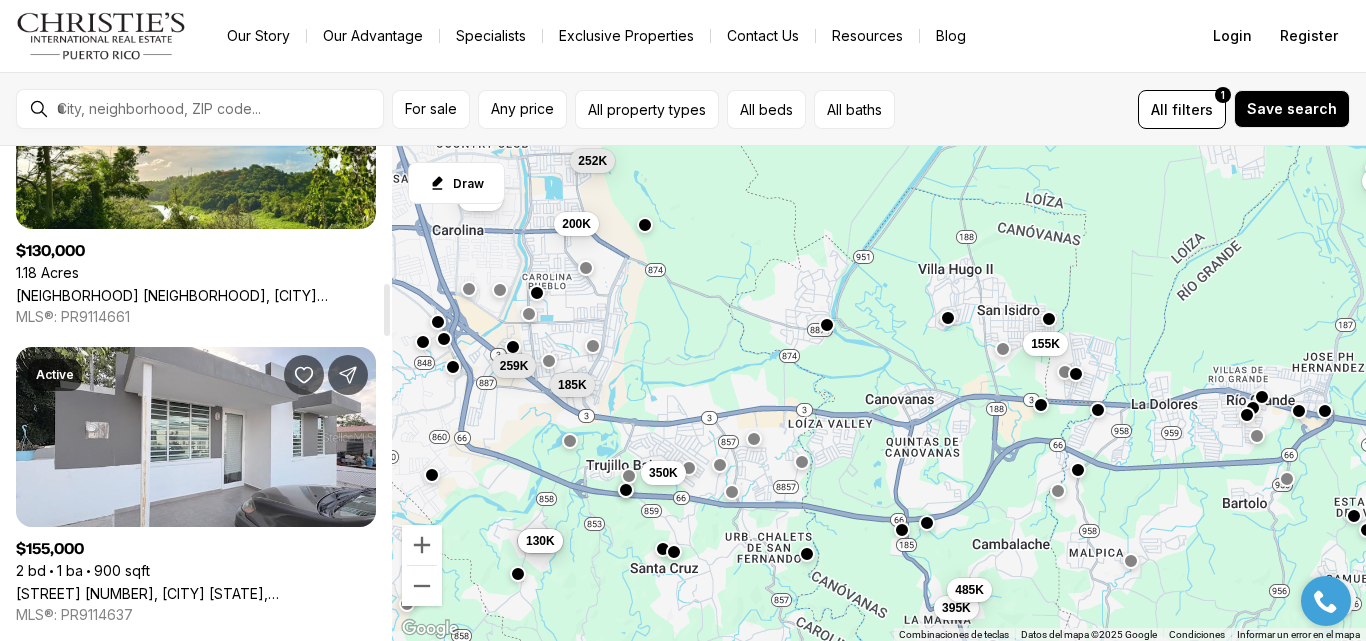 scroll, scrollTop: 1386, scrollLeft: 0, axis: vertical 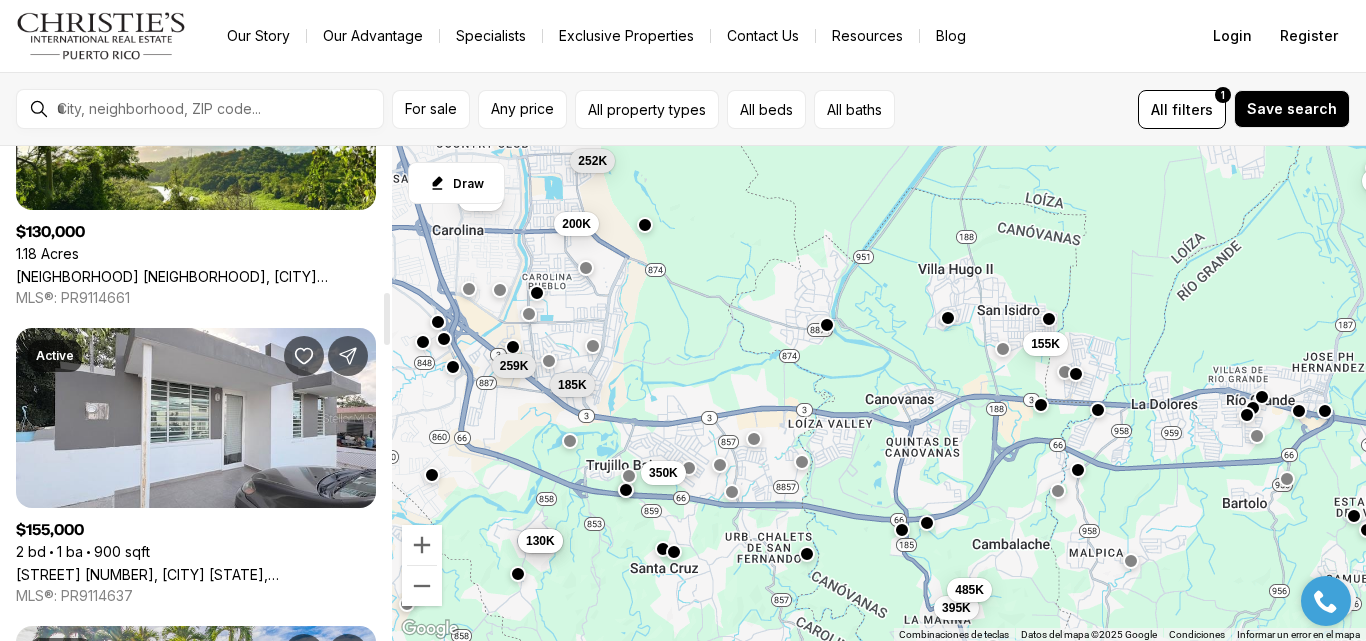 drag, startPoint x: 385, startPoint y: 184, endPoint x: 406, endPoint y: 329, distance: 146.5128 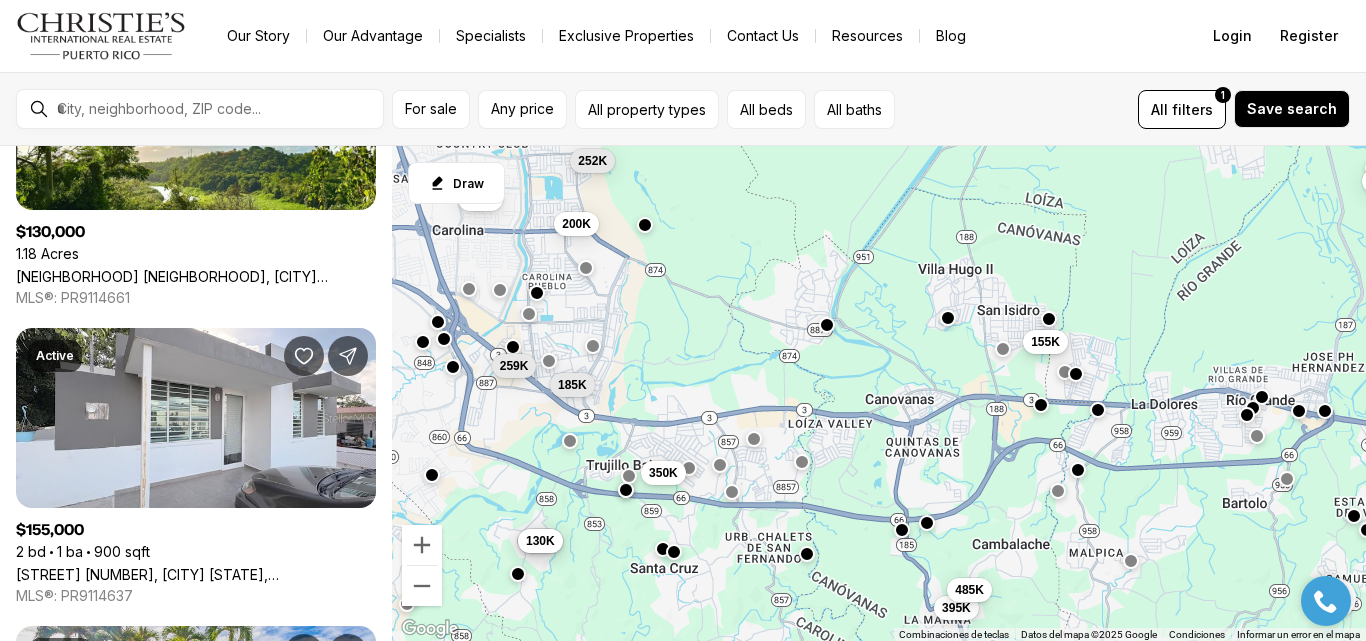 click on "155K" at bounding box center (1045, 342) 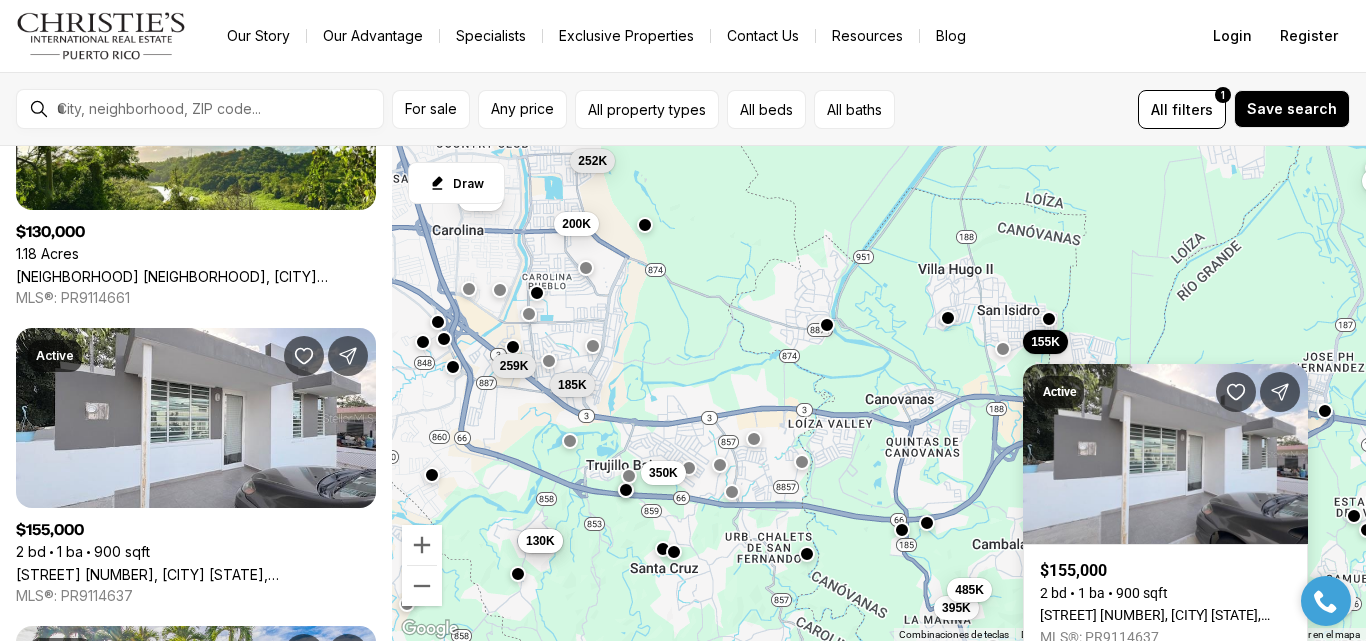 click on "259K 250K 200K 252K 185K 130K 130K 350K 155K 395K 485K 12.95M" at bounding box center [879, 394] 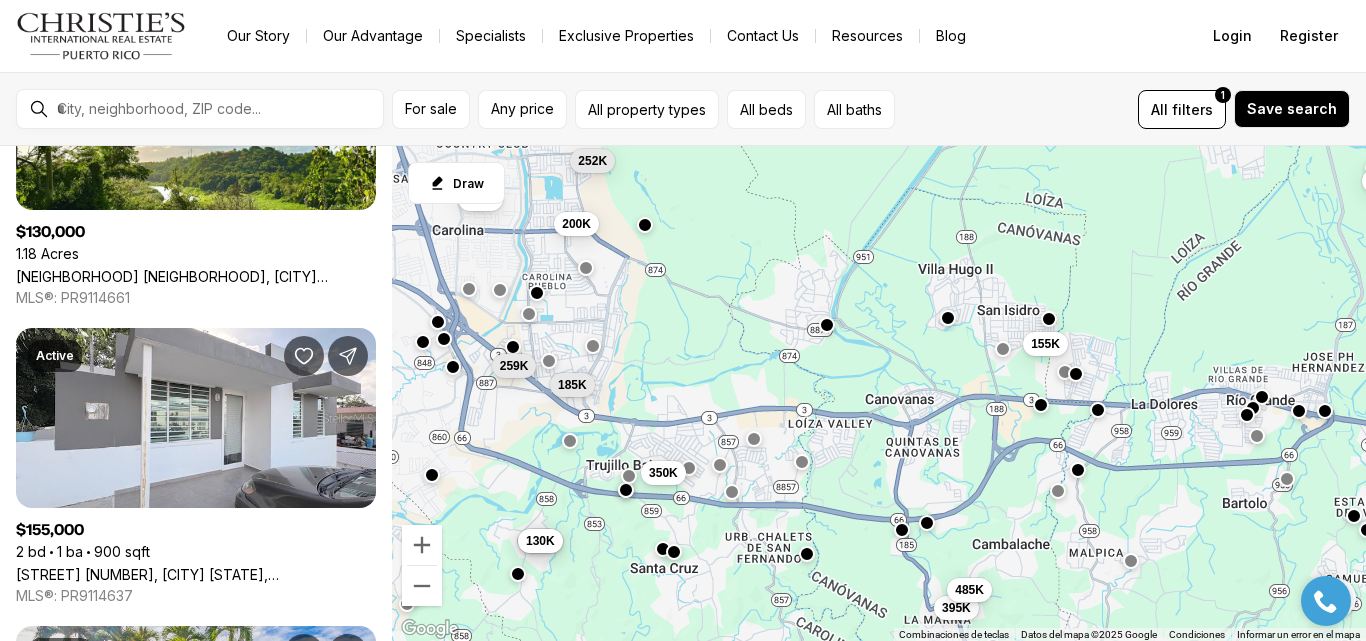 click on "259K 250K 200K 252K 185K 130K 130K 350K 155K 395K 485K 12.95M" at bounding box center [879, 394] 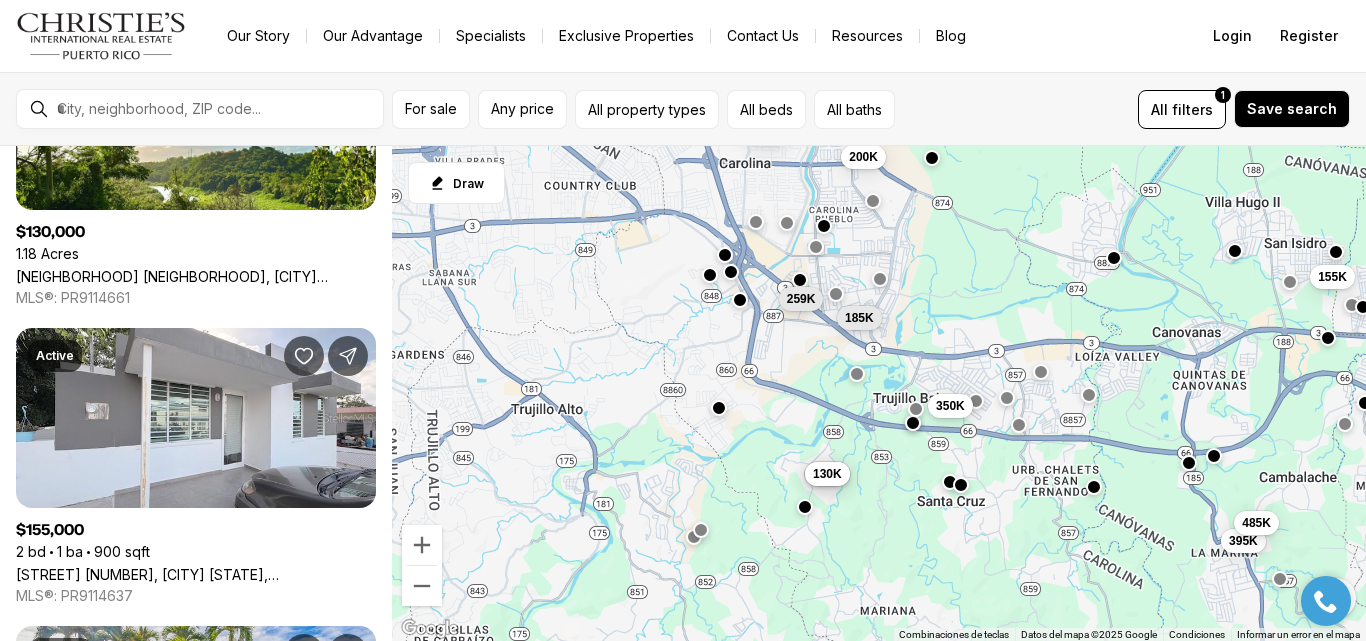 drag, startPoint x: 444, startPoint y: 389, endPoint x: 877, endPoint y: 245, distance: 456.31677 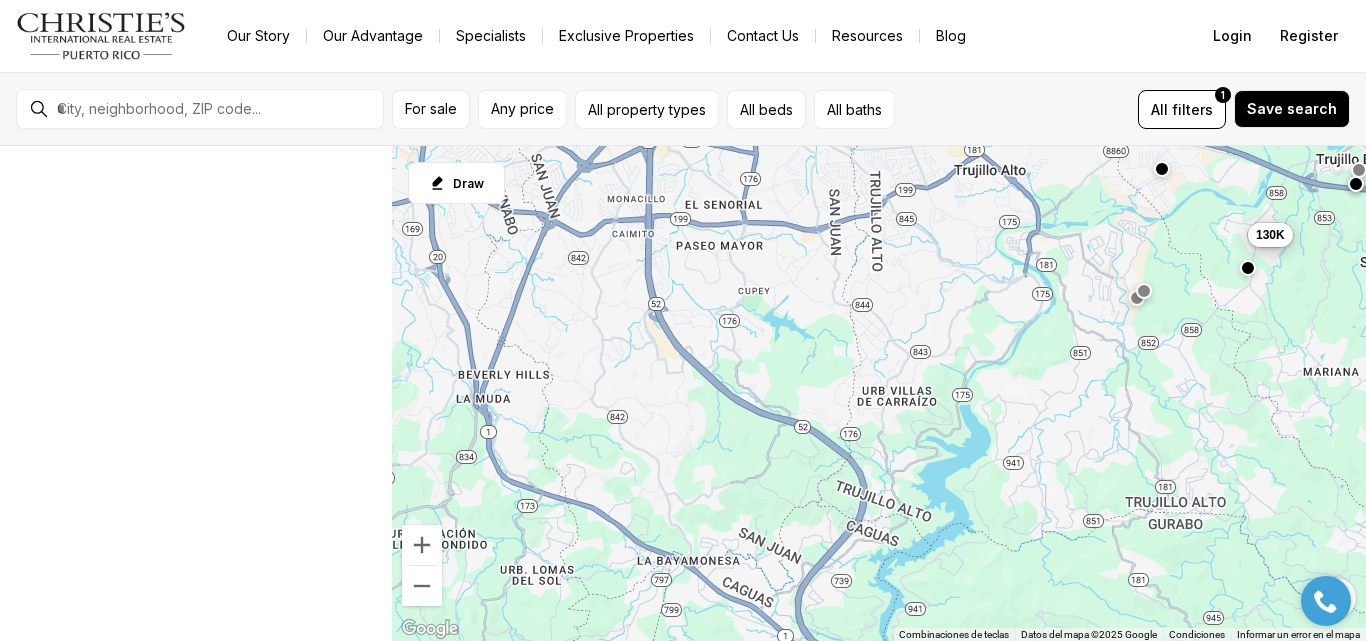 scroll, scrollTop: 0, scrollLeft: 0, axis: both 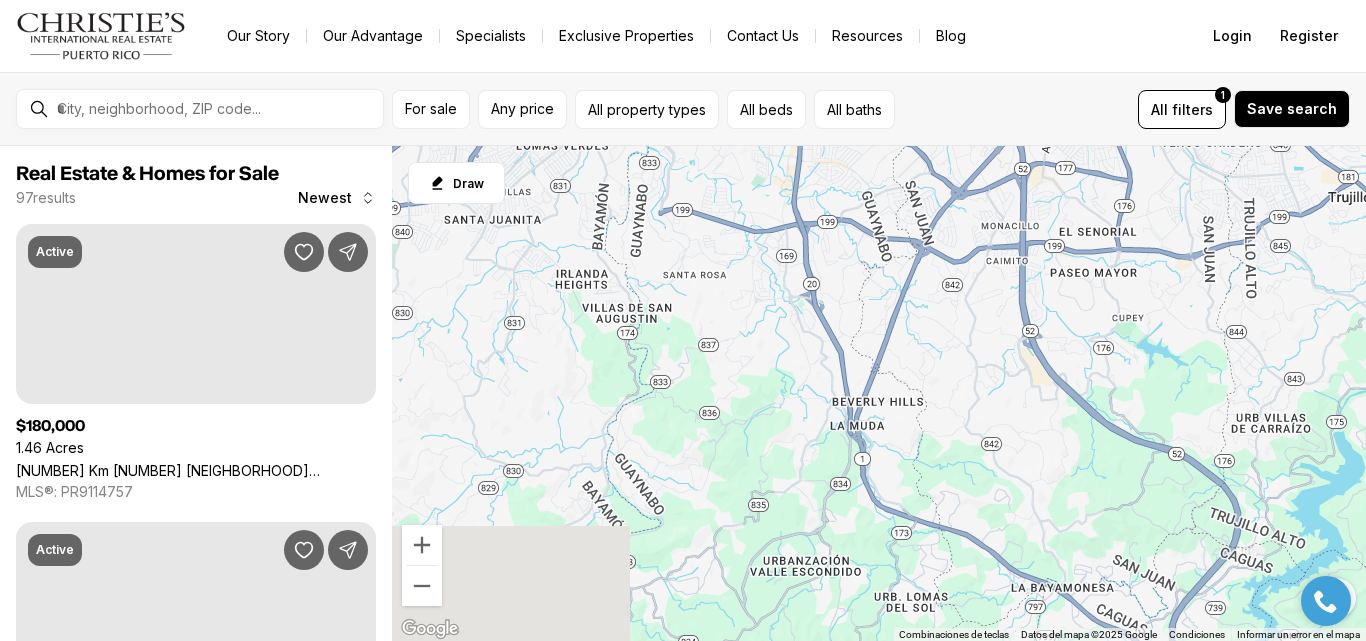 drag, startPoint x: 497, startPoint y: 407, endPoint x: 898, endPoint y: 434, distance: 401.90796 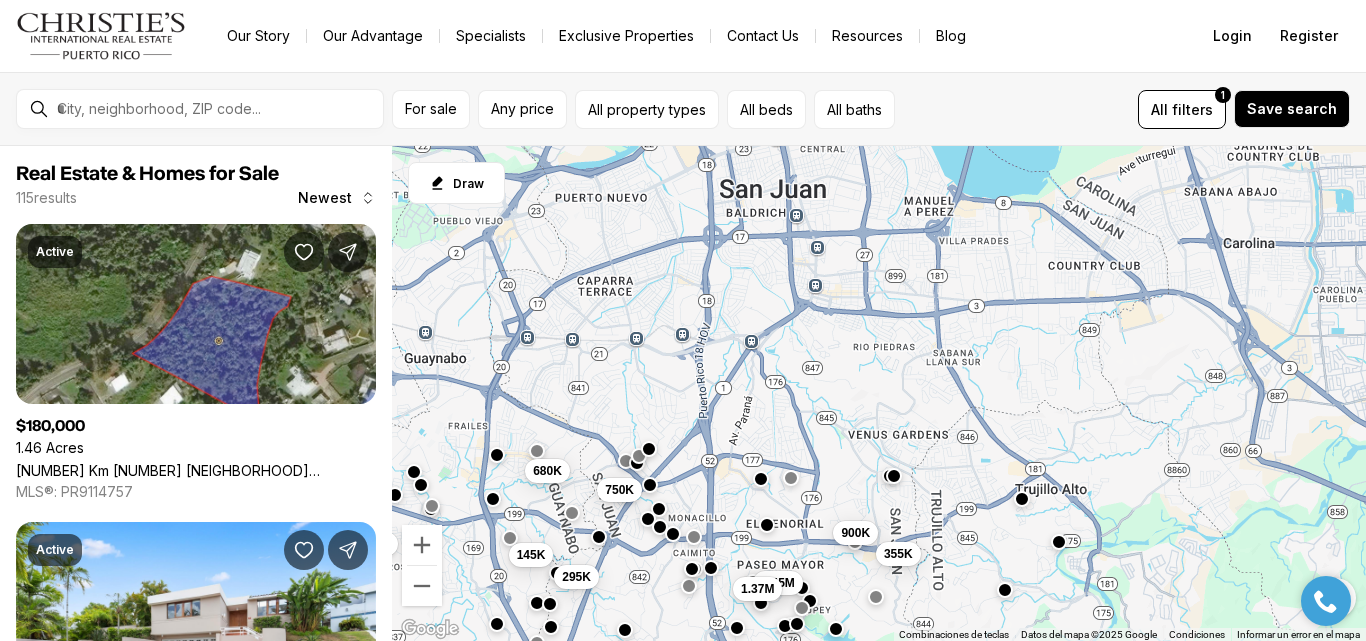 drag, startPoint x: 782, startPoint y: 374, endPoint x: 467, endPoint y: 675, distance: 435.69025 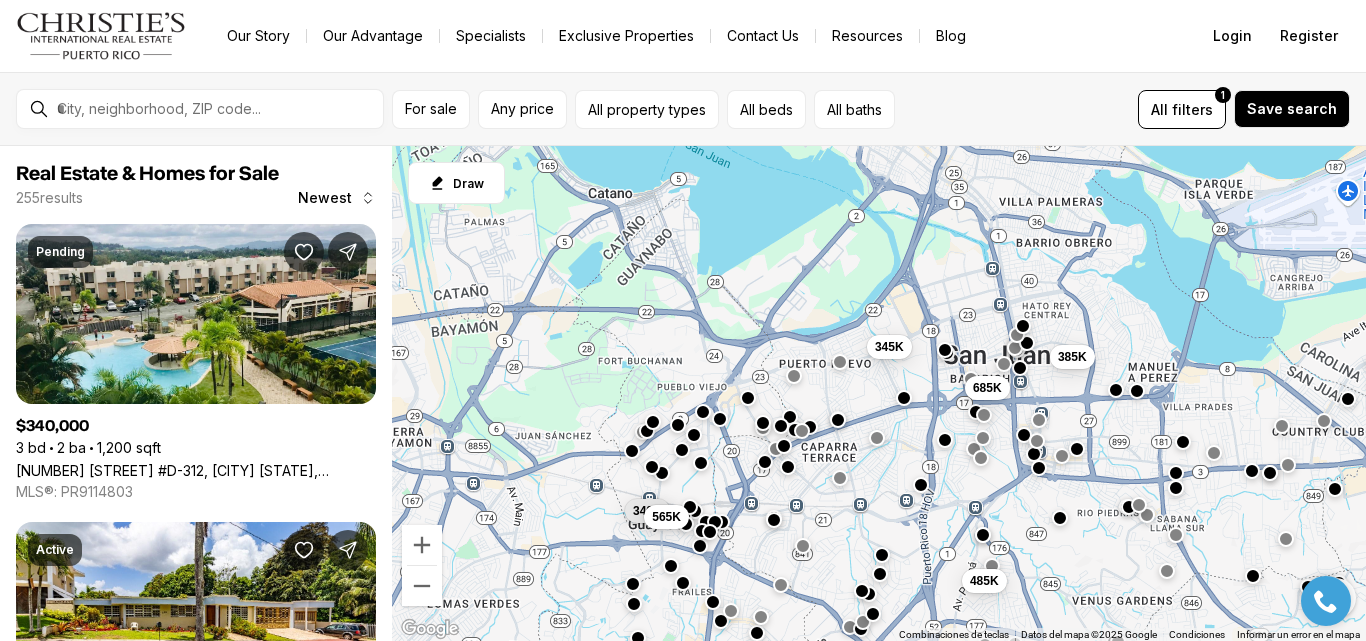 drag, startPoint x: 589, startPoint y: 359, endPoint x: 817, endPoint y: 528, distance: 283.8045 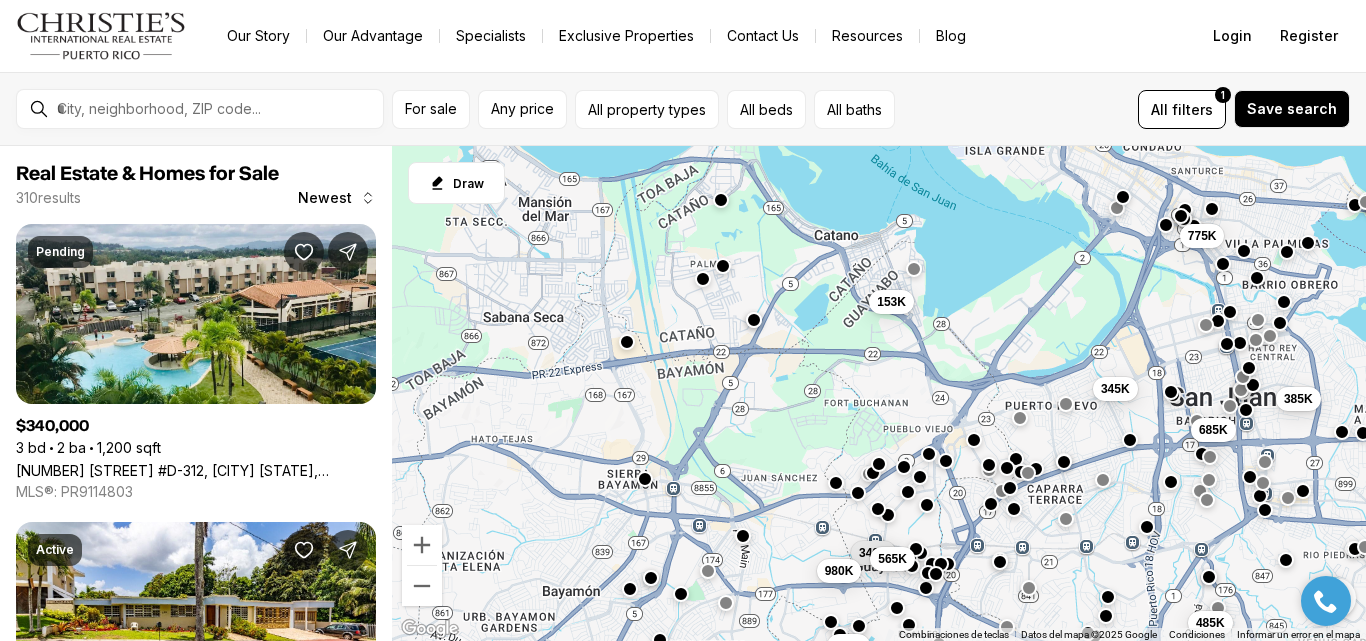 drag, startPoint x: 547, startPoint y: 383, endPoint x: 774, endPoint y: 427, distance: 231.225 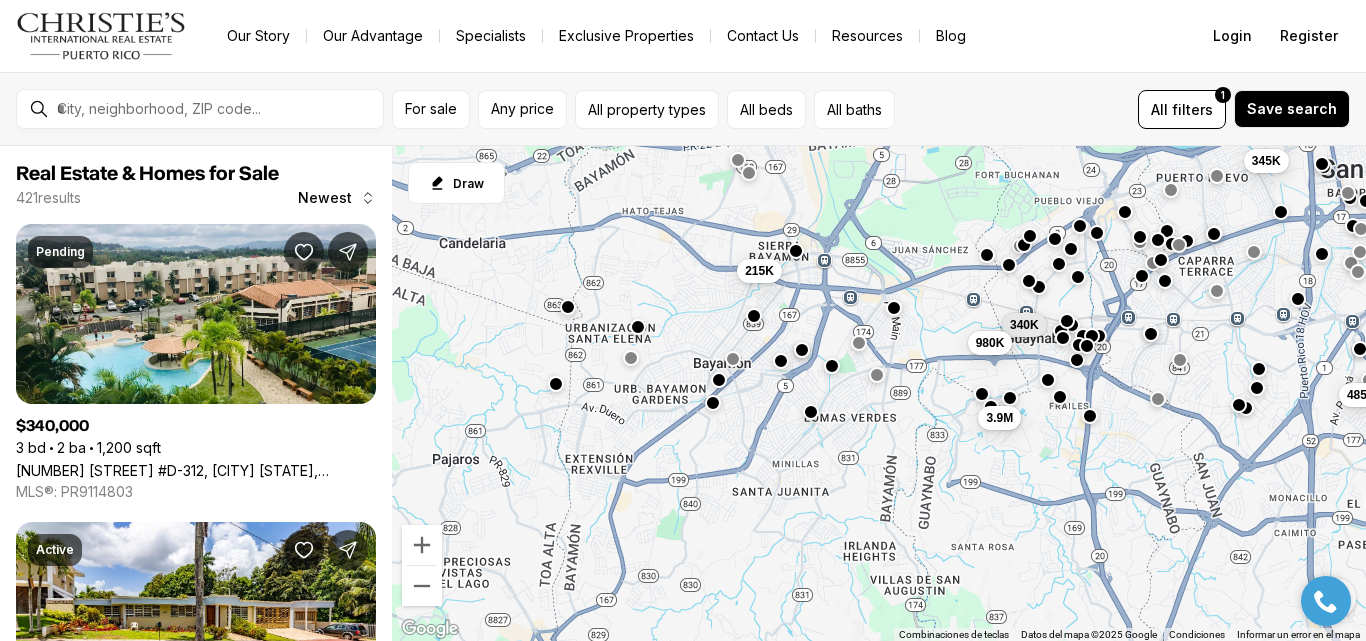 drag, startPoint x: 648, startPoint y: 465, endPoint x: 799, endPoint y: 234, distance: 275.97464 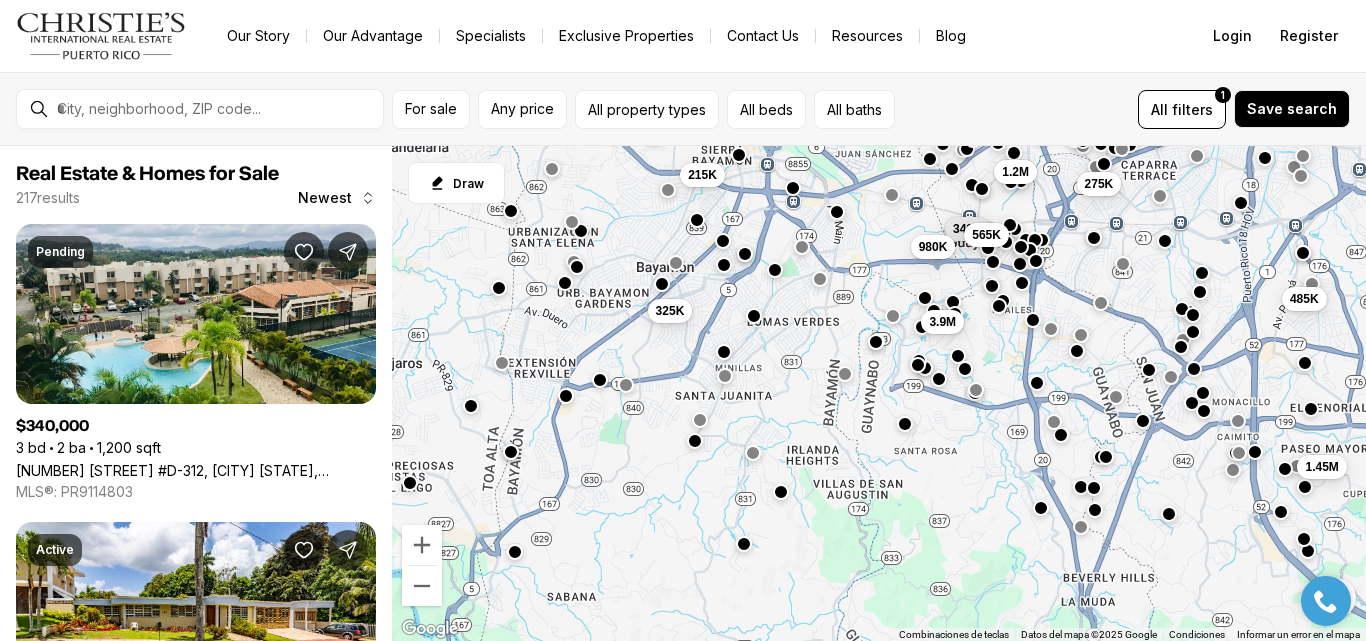 drag, startPoint x: 633, startPoint y: 493, endPoint x: 550, endPoint y: 357, distance: 159.3267 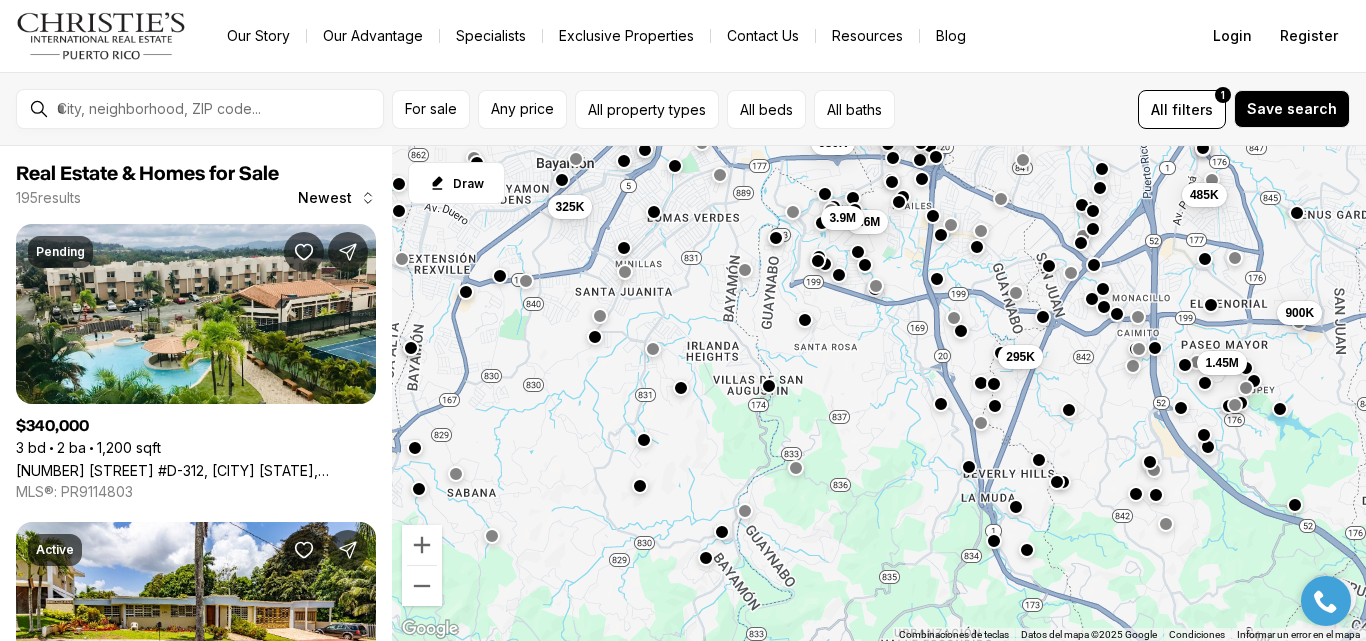 drag, startPoint x: 704, startPoint y: 431, endPoint x: 638, endPoint y: 373, distance: 87.86353 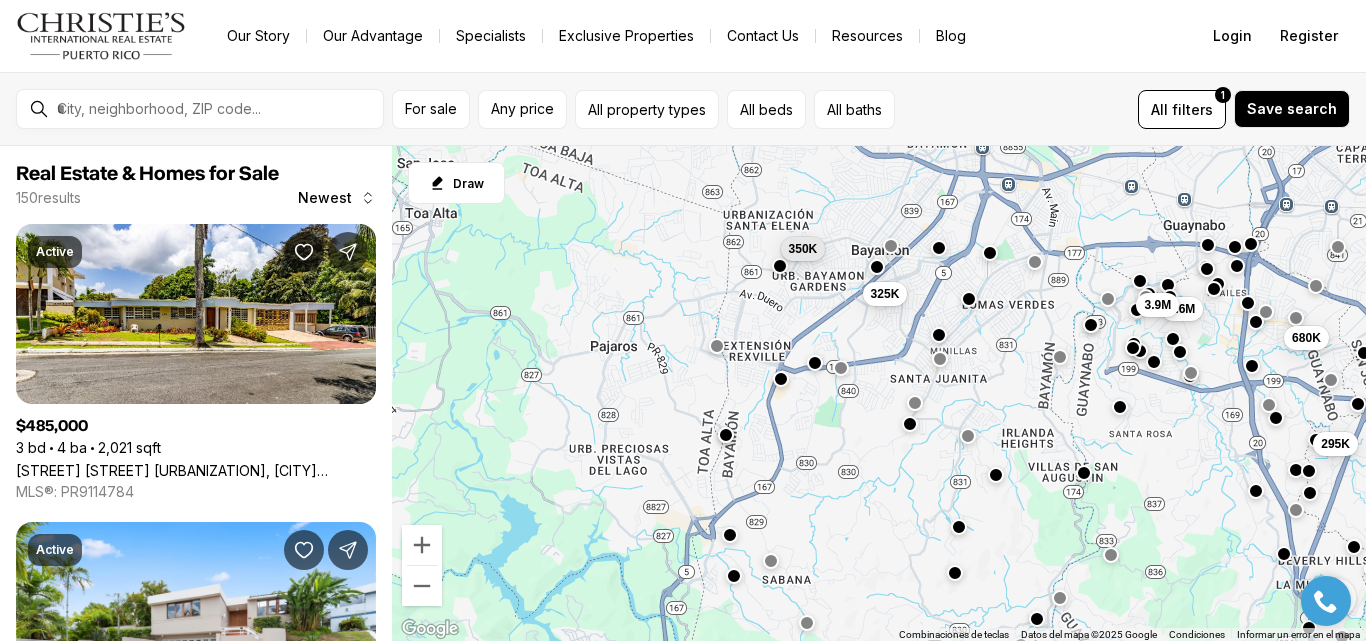 drag, startPoint x: 682, startPoint y: 531, endPoint x: 997, endPoint y: 616, distance: 326.26675 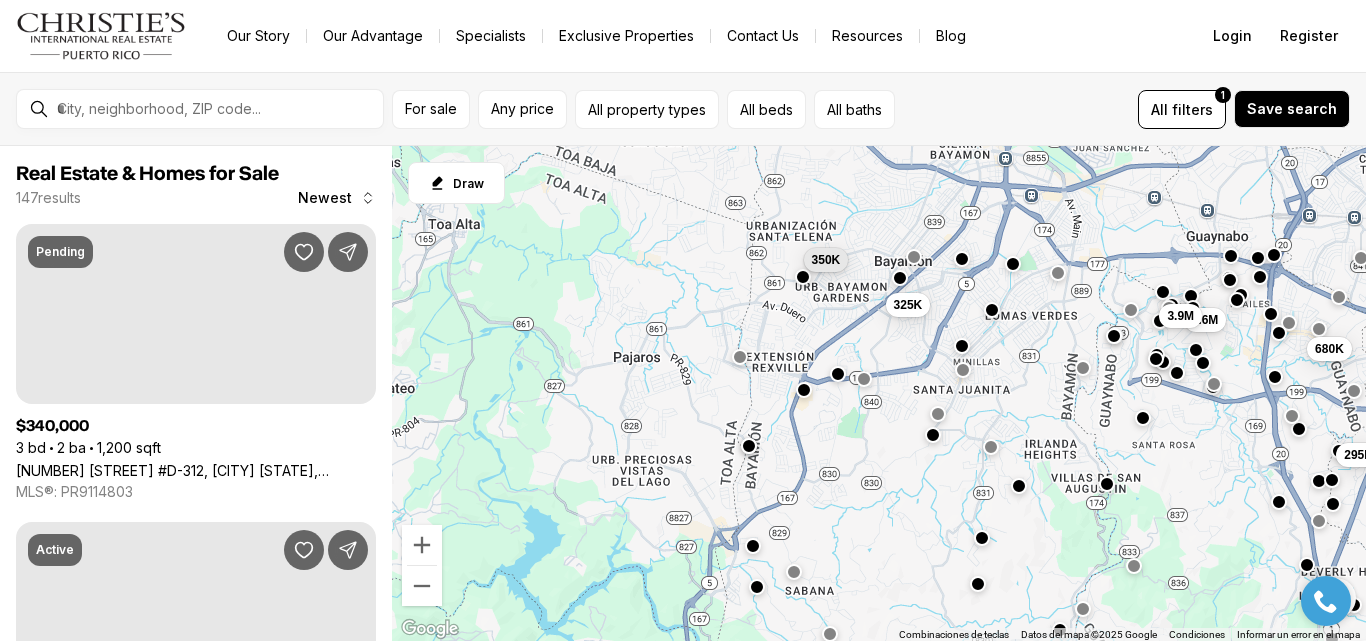 drag, startPoint x: 1347, startPoint y: 473, endPoint x: 684, endPoint y: 577, distance: 671.1073 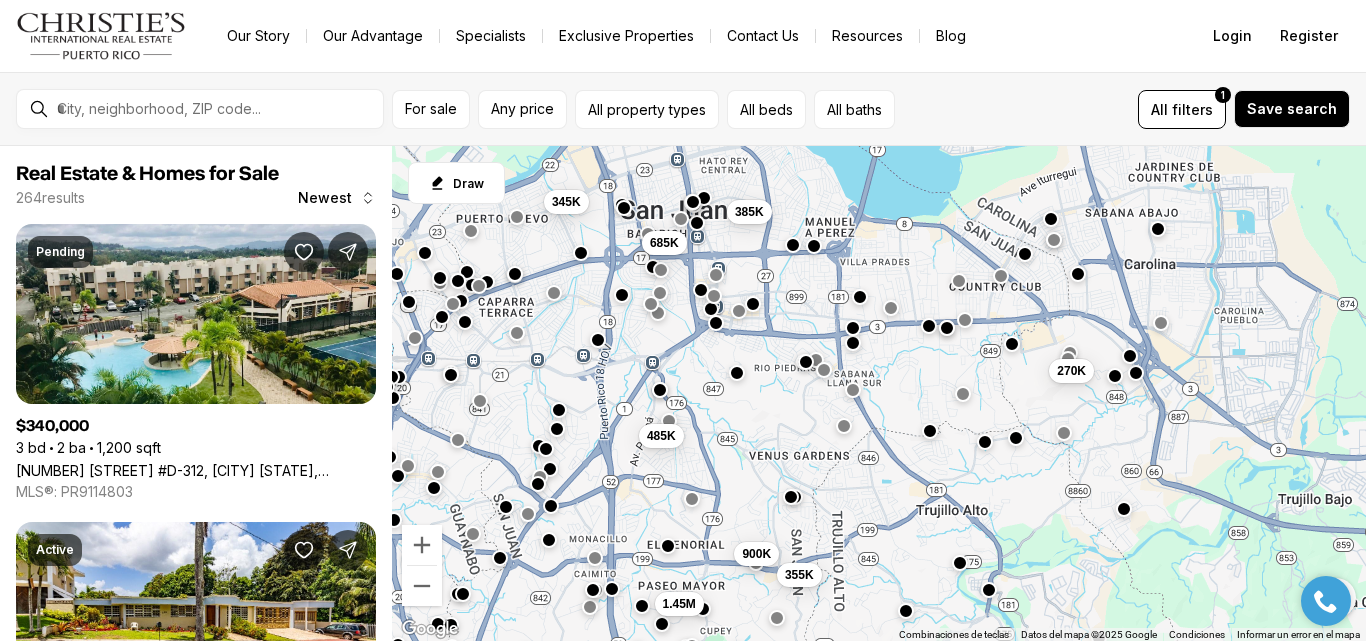 drag, startPoint x: 993, startPoint y: 368, endPoint x: 768, endPoint y: 405, distance: 228.02193 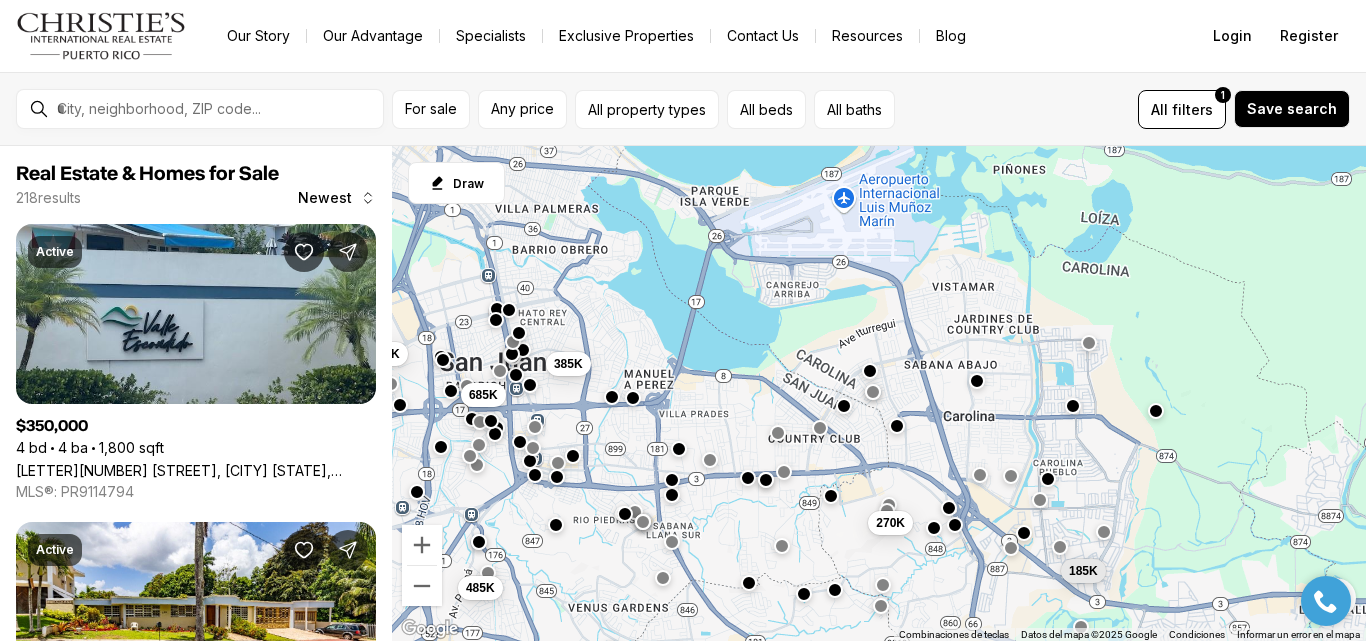 drag, startPoint x: 796, startPoint y: 335, endPoint x: 609, endPoint y: 561, distance: 293.3343 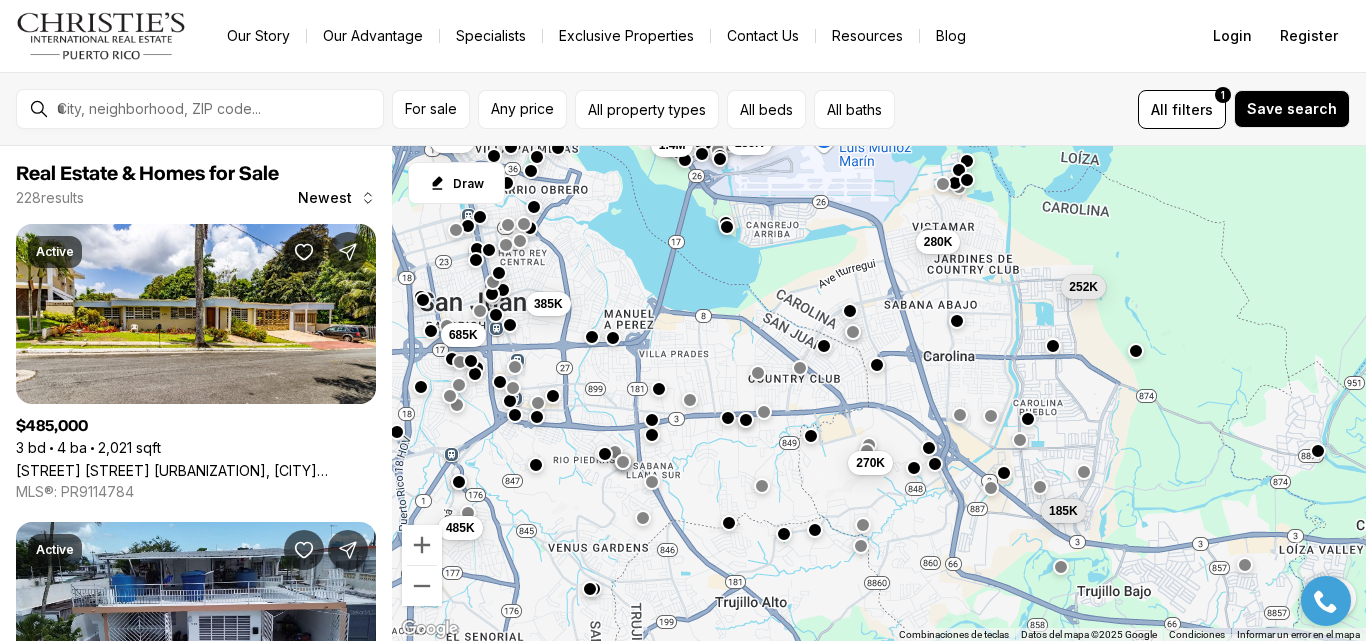 drag, startPoint x: 869, startPoint y: 458, endPoint x: 841, endPoint y: 302, distance: 158.4929 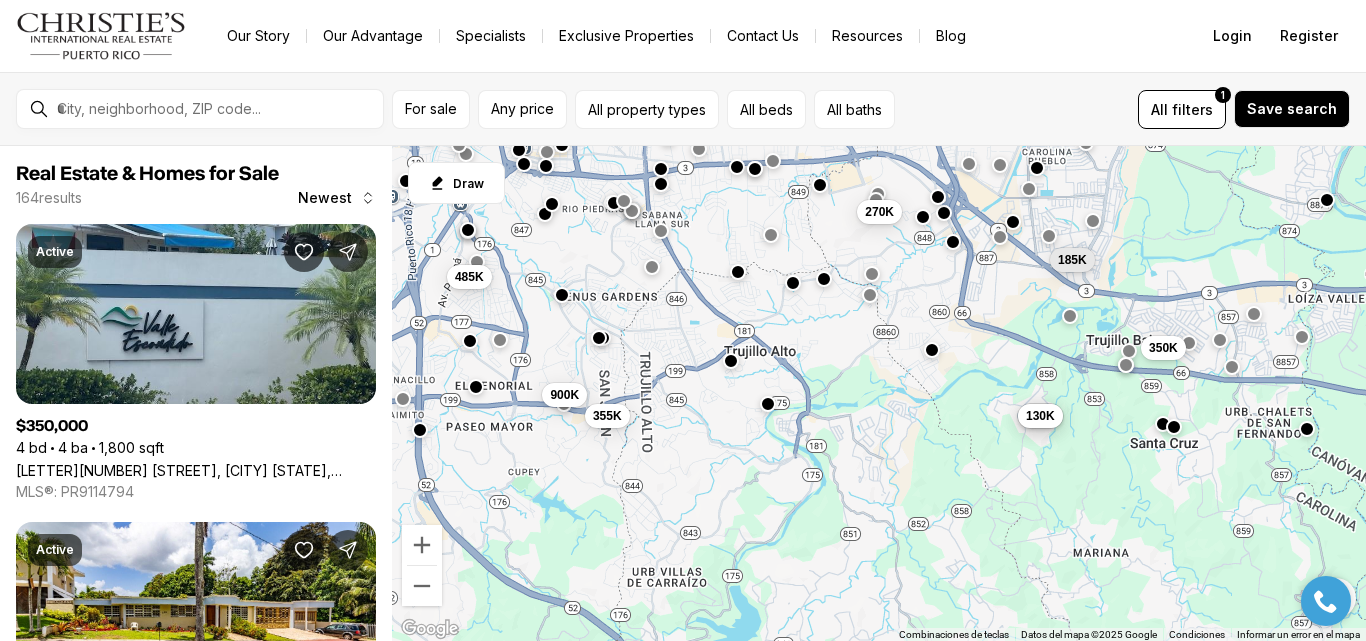 drag, startPoint x: 750, startPoint y: 545, endPoint x: 739, endPoint y: 322, distance: 223.27113 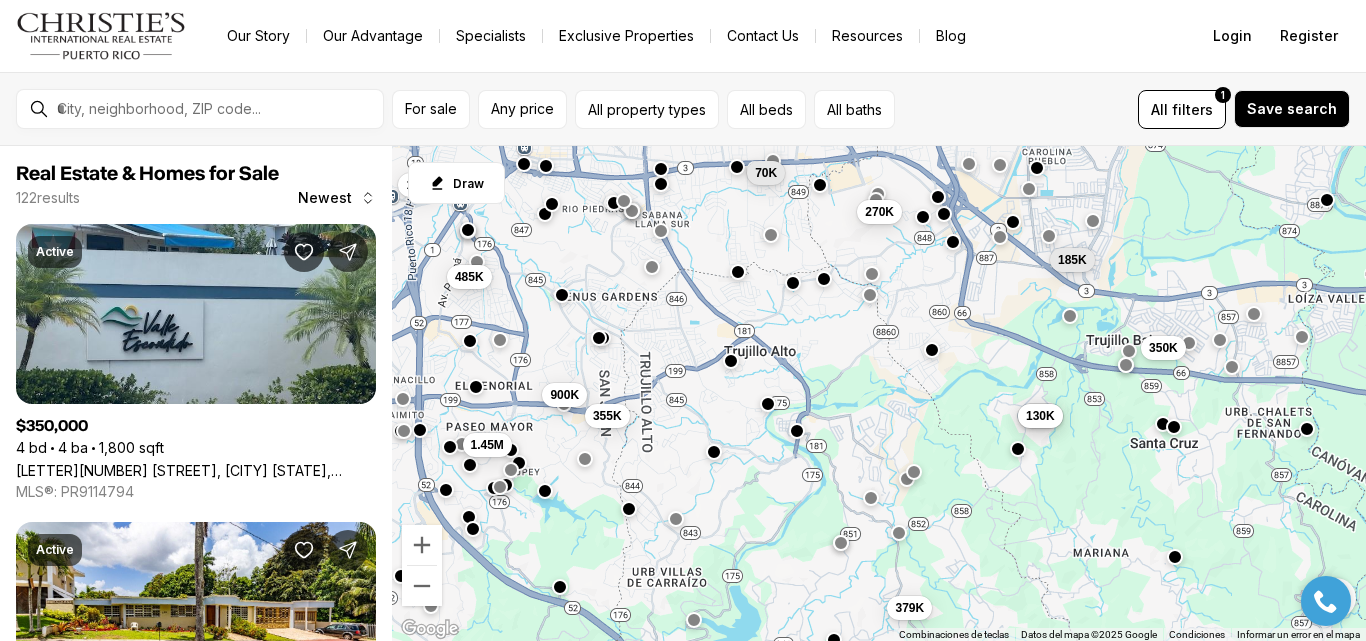 click on "485K 270K 189K 70K 185K 130K 130K 350K 900K 355K 379K 1.45M" at bounding box center (879, 394) 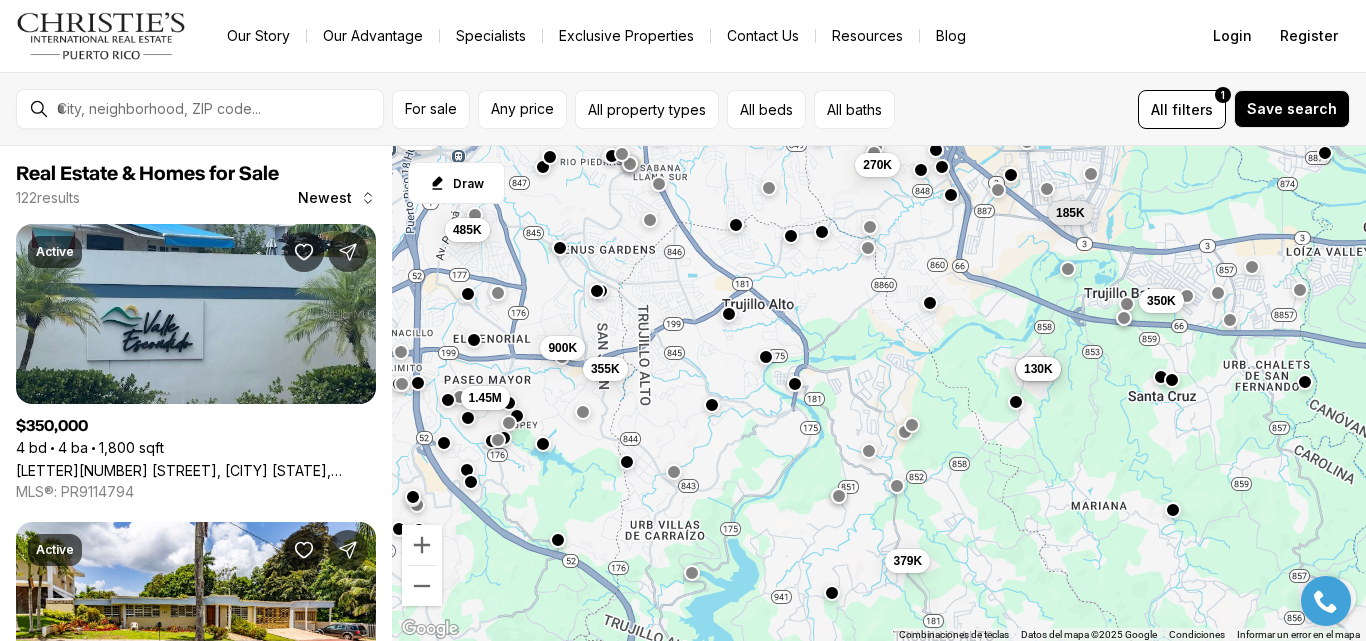 drag, startPoint x: 679, startPoint y: 439, endPoint x: 677, endPoint y: 391, distance: 48.04165 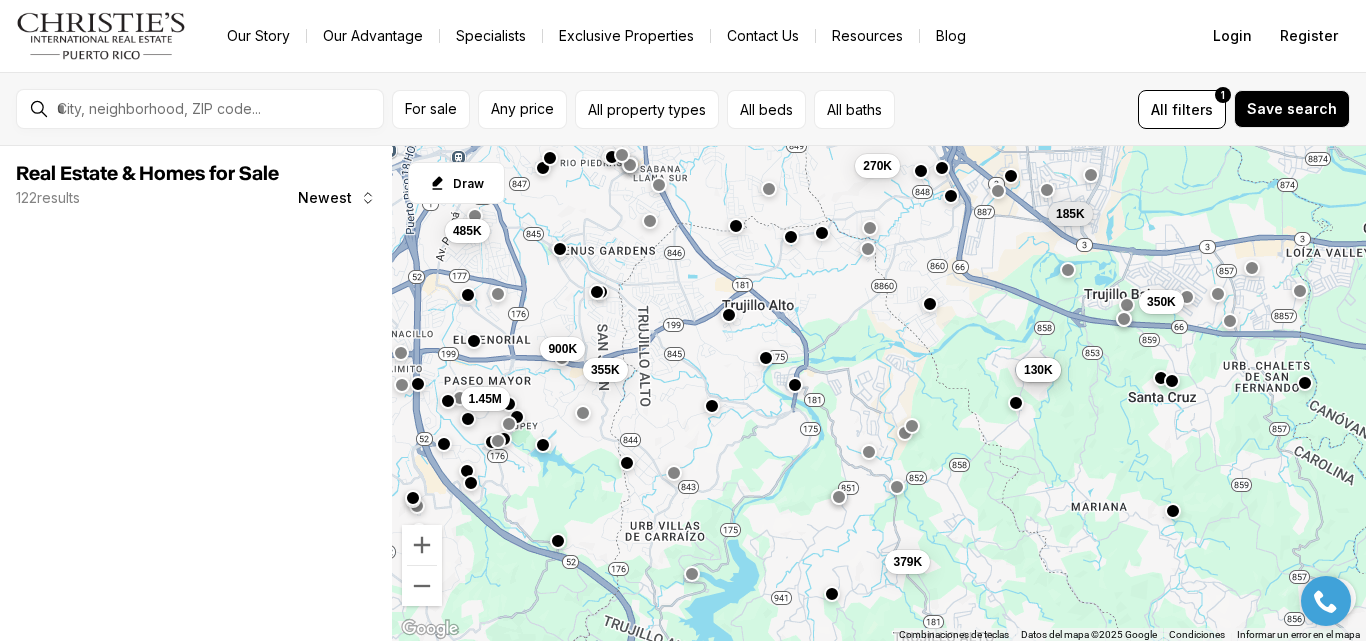 click on "485K 270K 185K 130K 130K 350K 900K 355K 379K 1.45M" at bounding box center (879, 394) 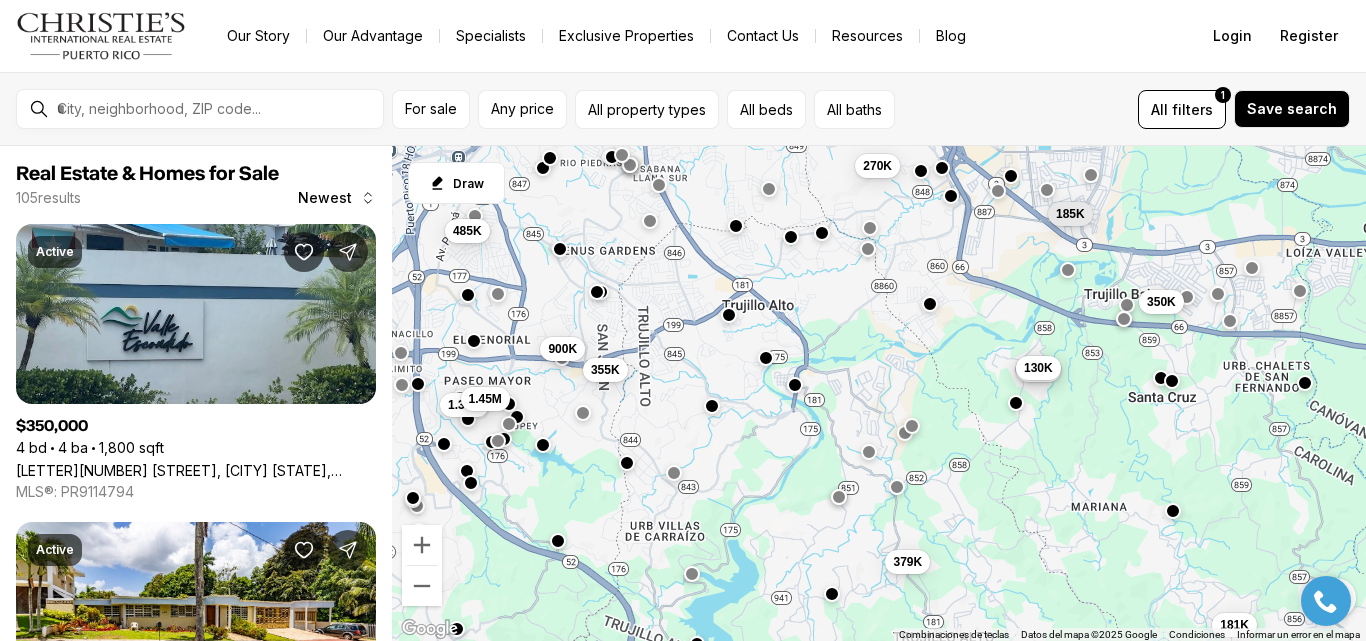 click on "130K" at bounding box center [1038, 368] 